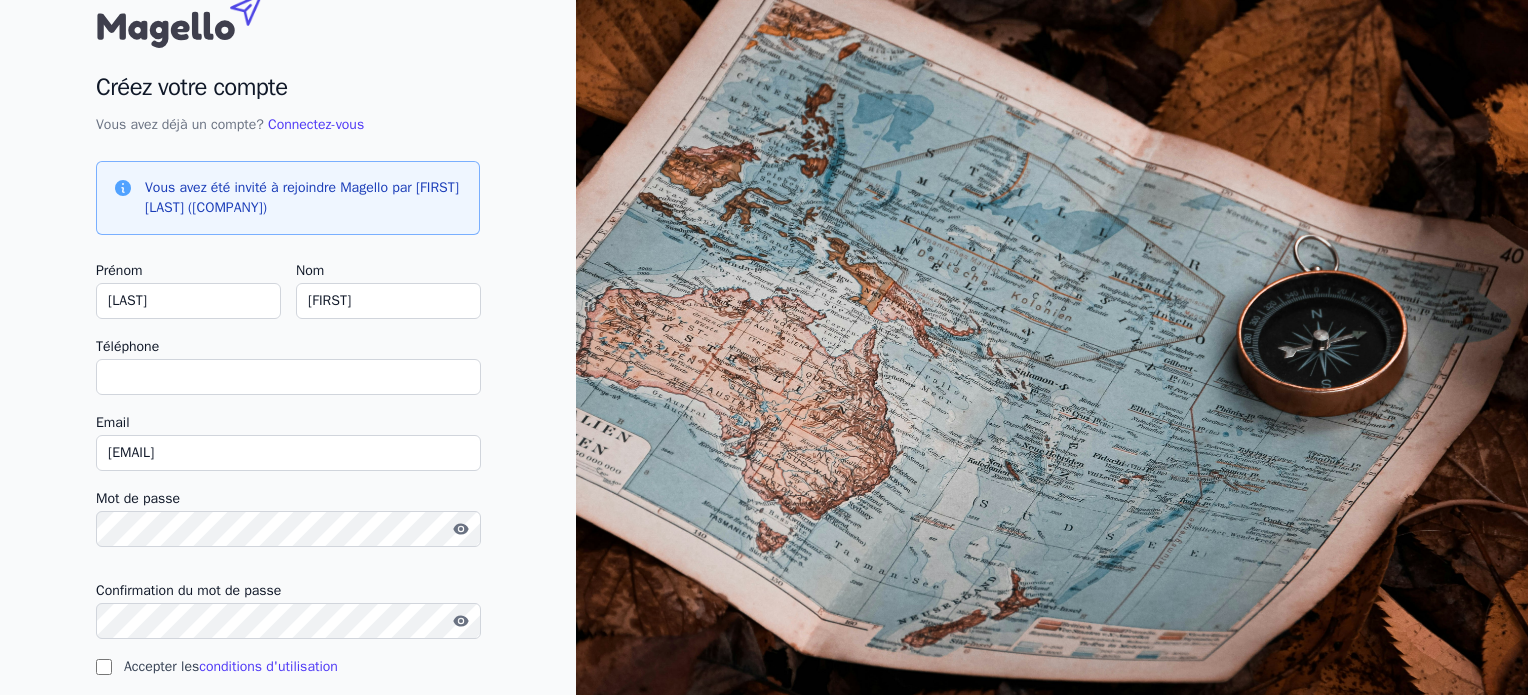 scroll, scrollTop: 100, scrollLeft: 0, axis: vertical 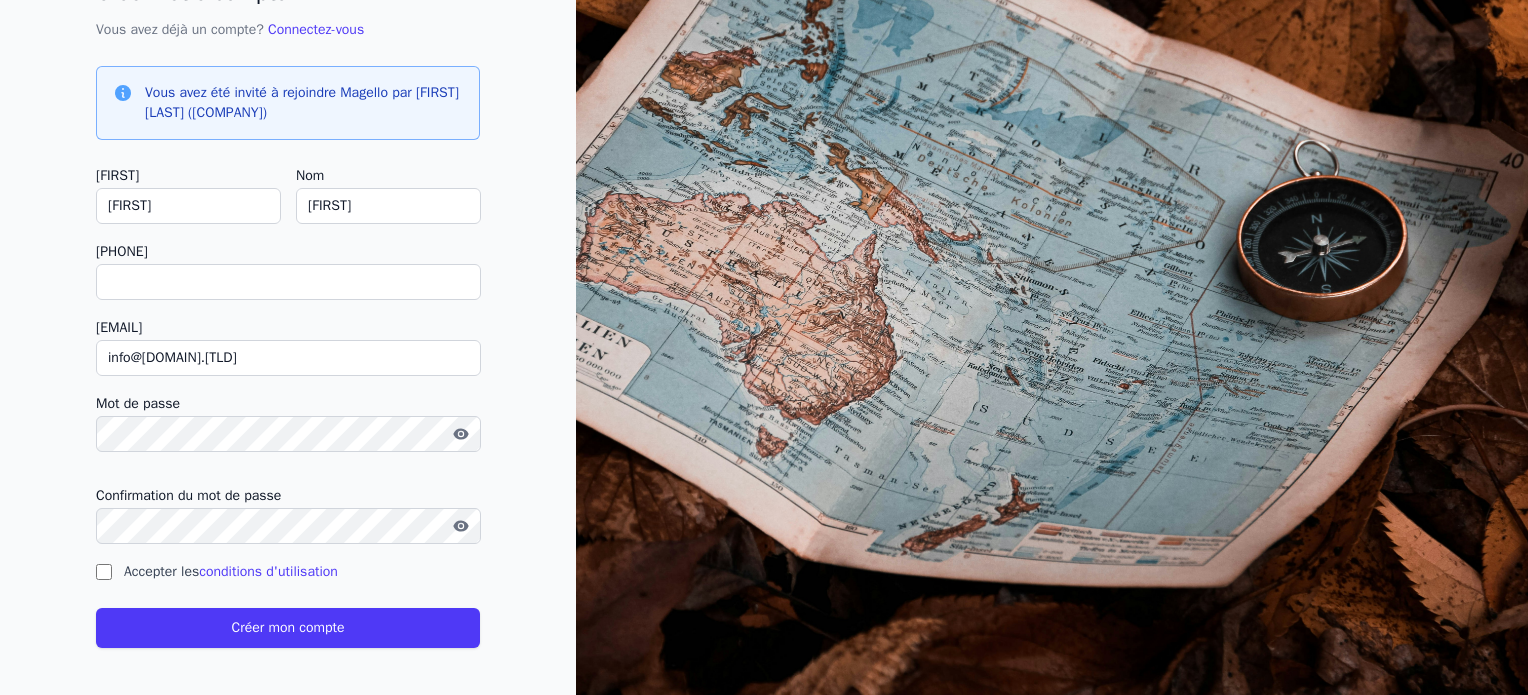 click on "Téléphone" at bounding box center [288, 282] 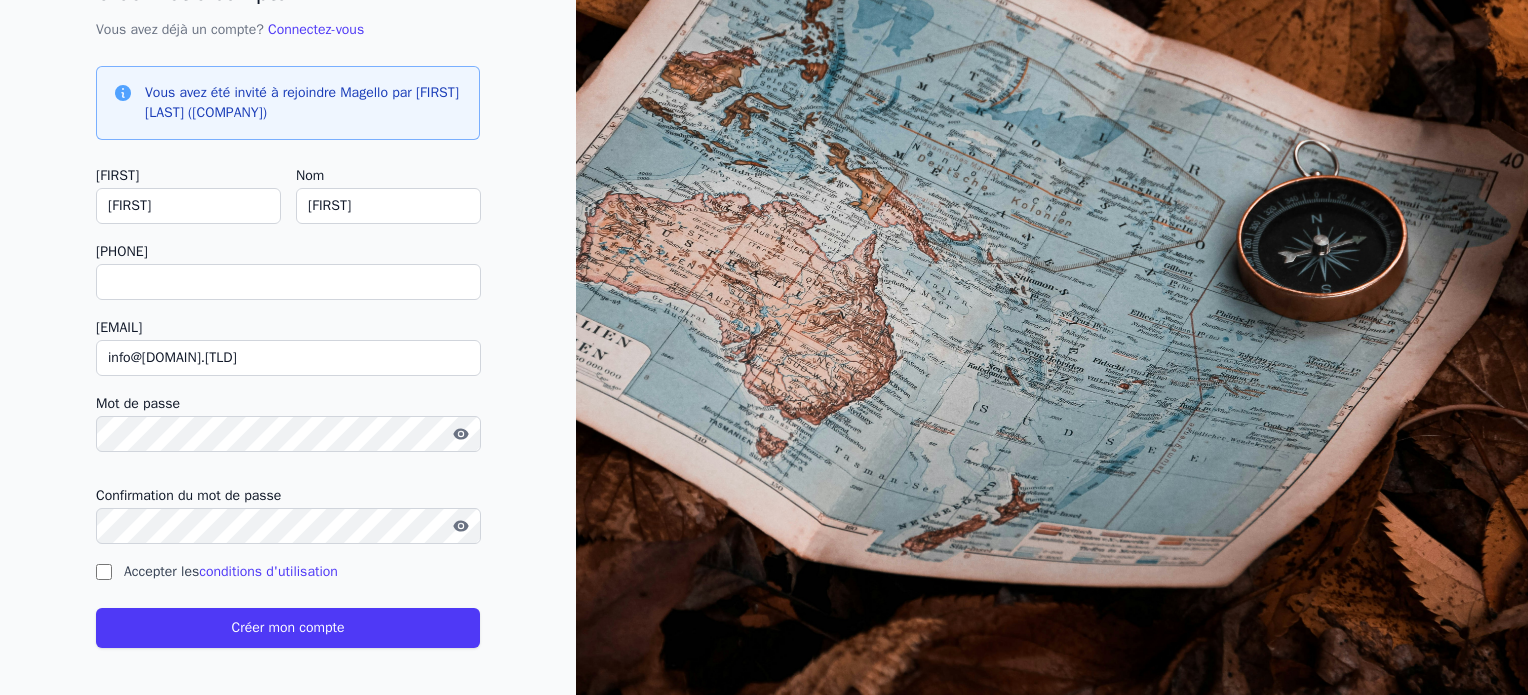 type on "+" 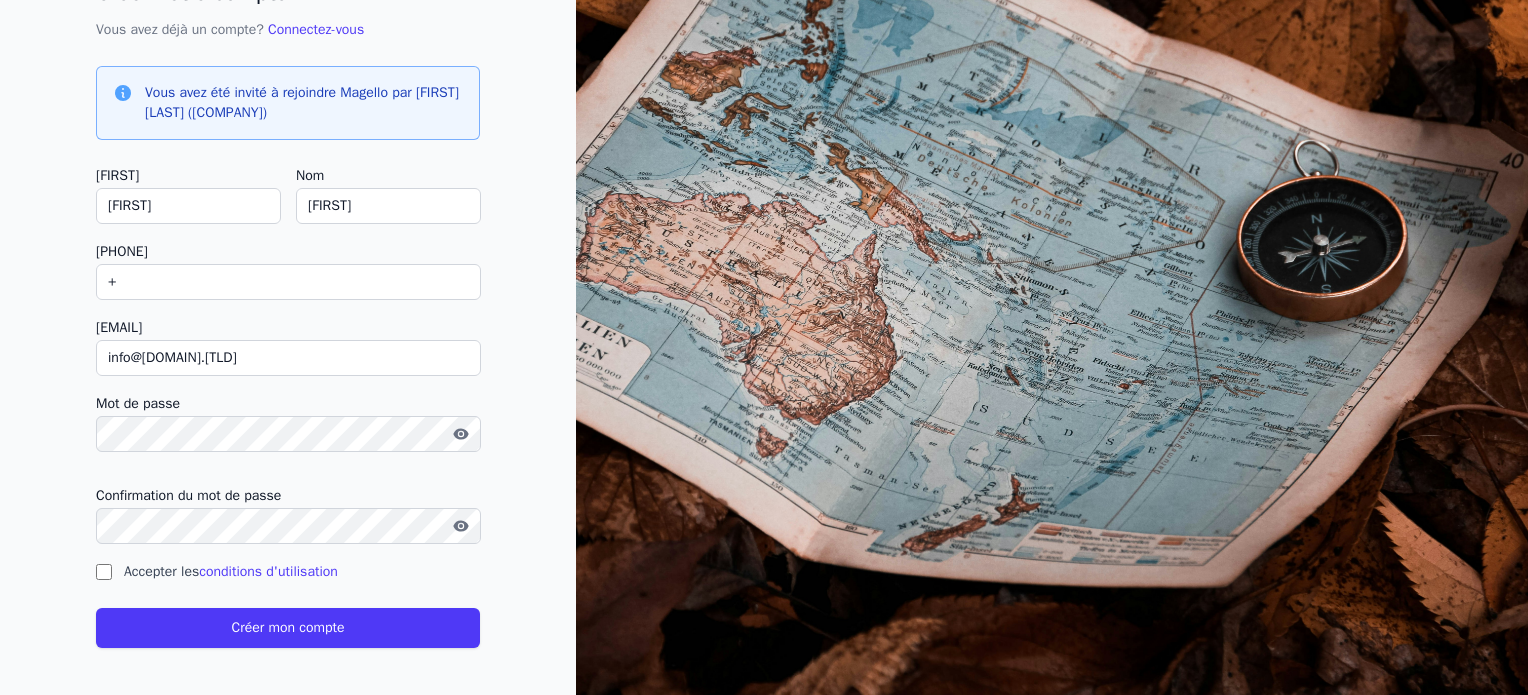 checkbox on "false" 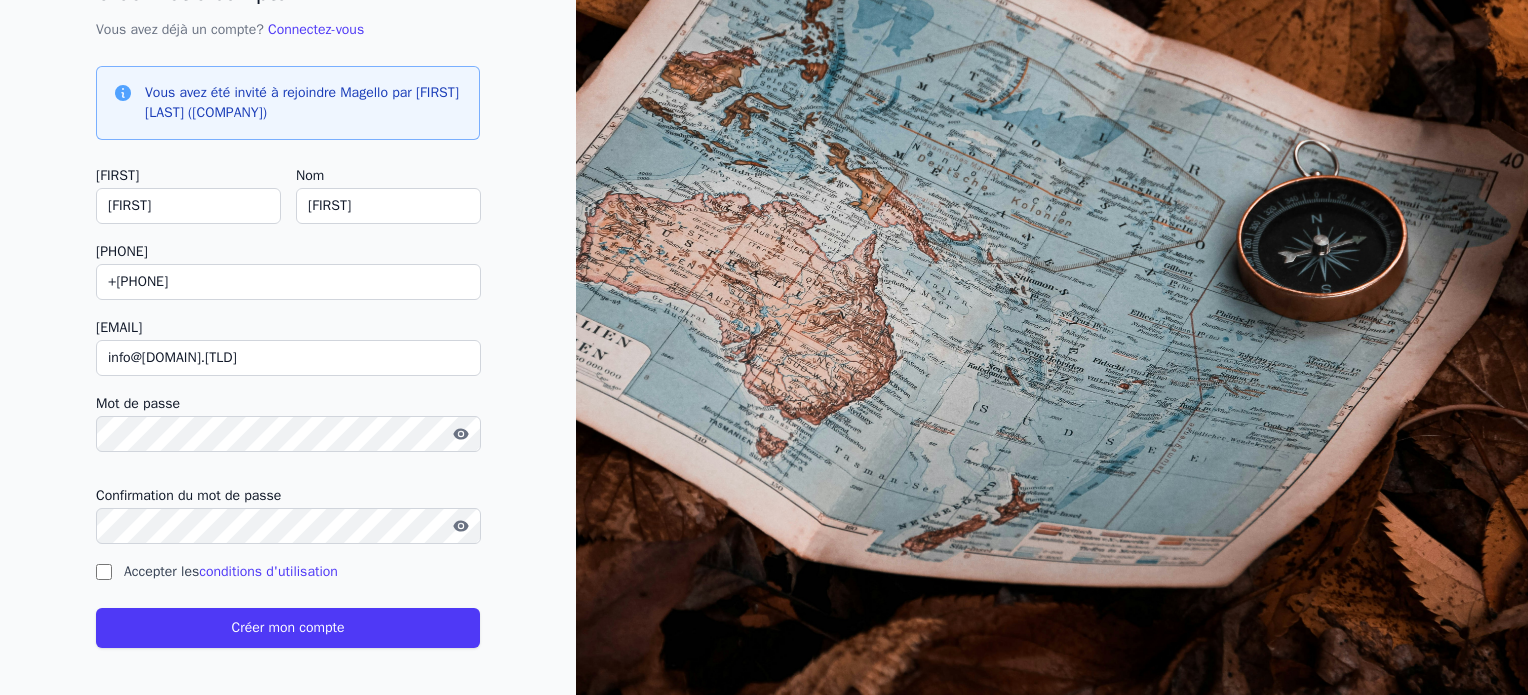 type on "+32 495 18 78 43" 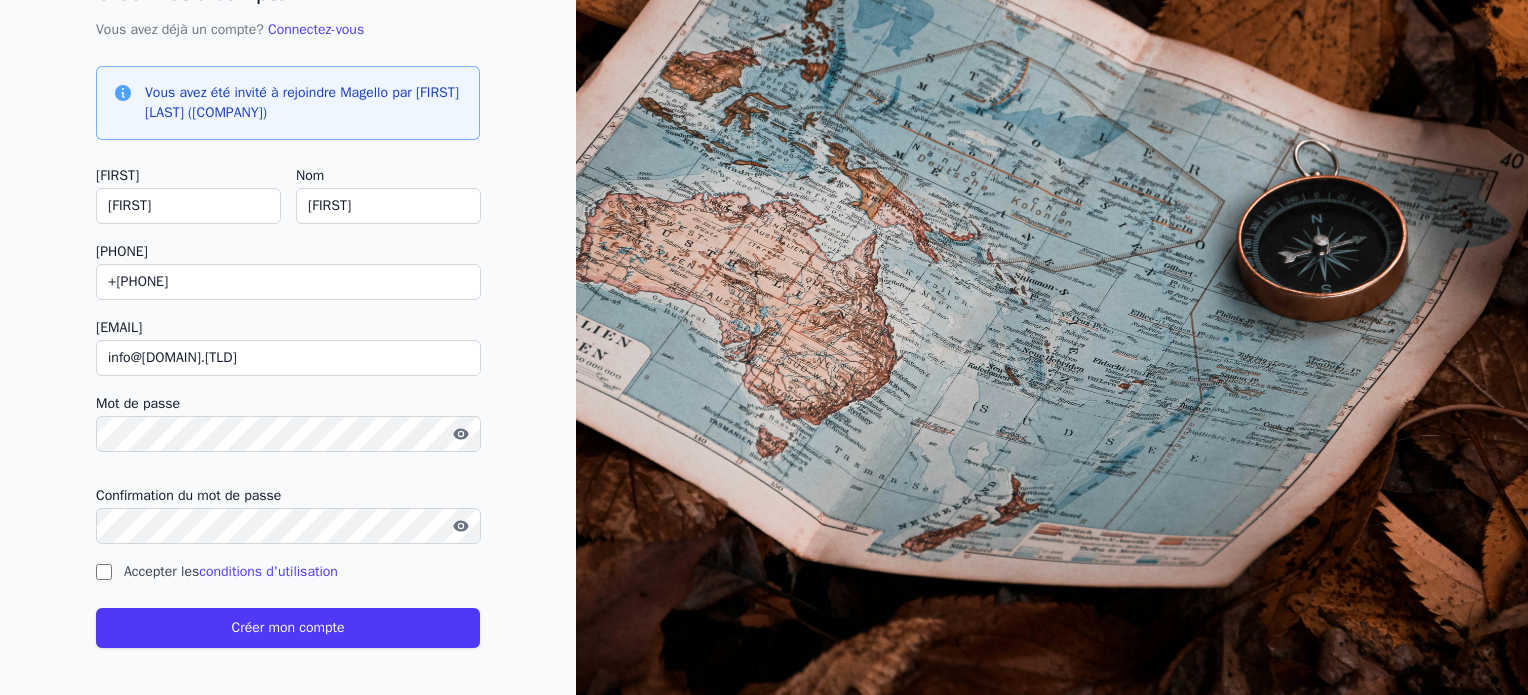 click 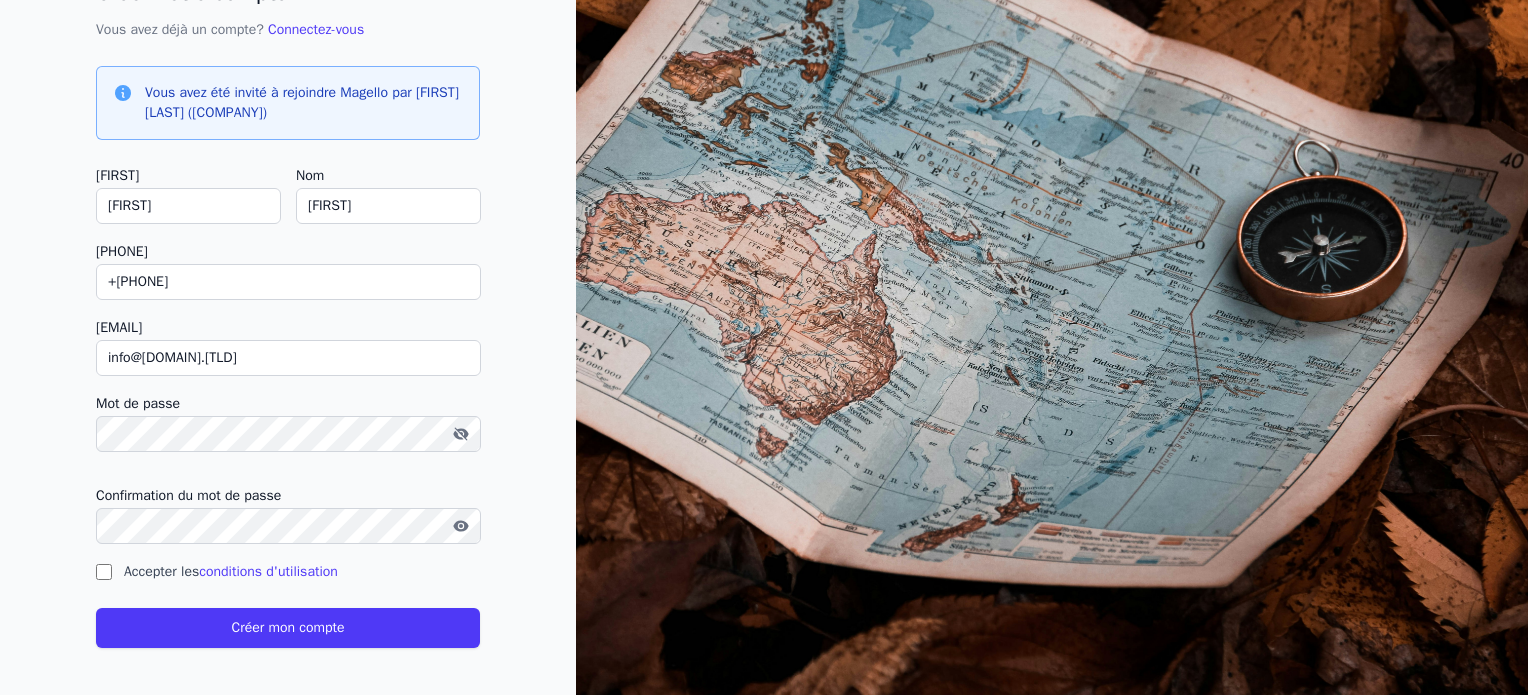 click 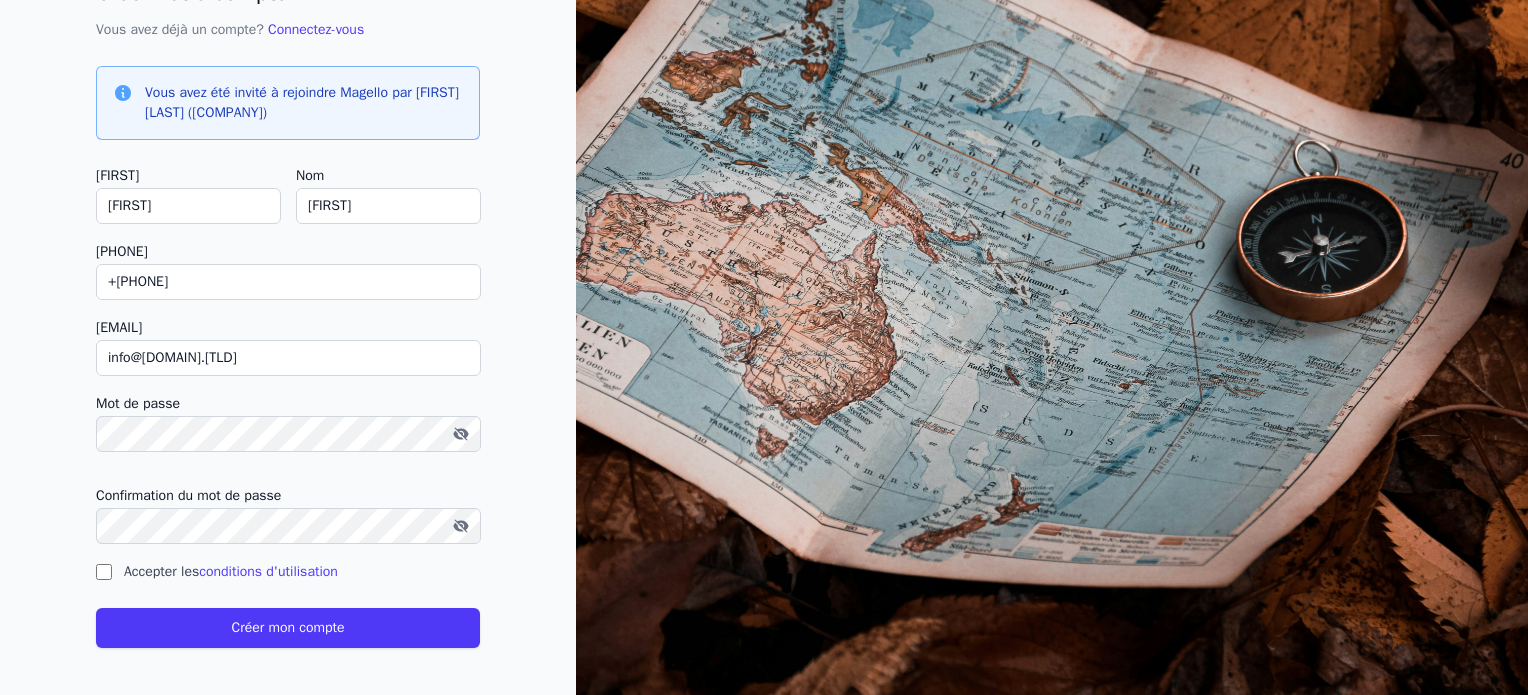 click on "Accepter les
conditions d'utilisation" at bounding box center (104, 572) 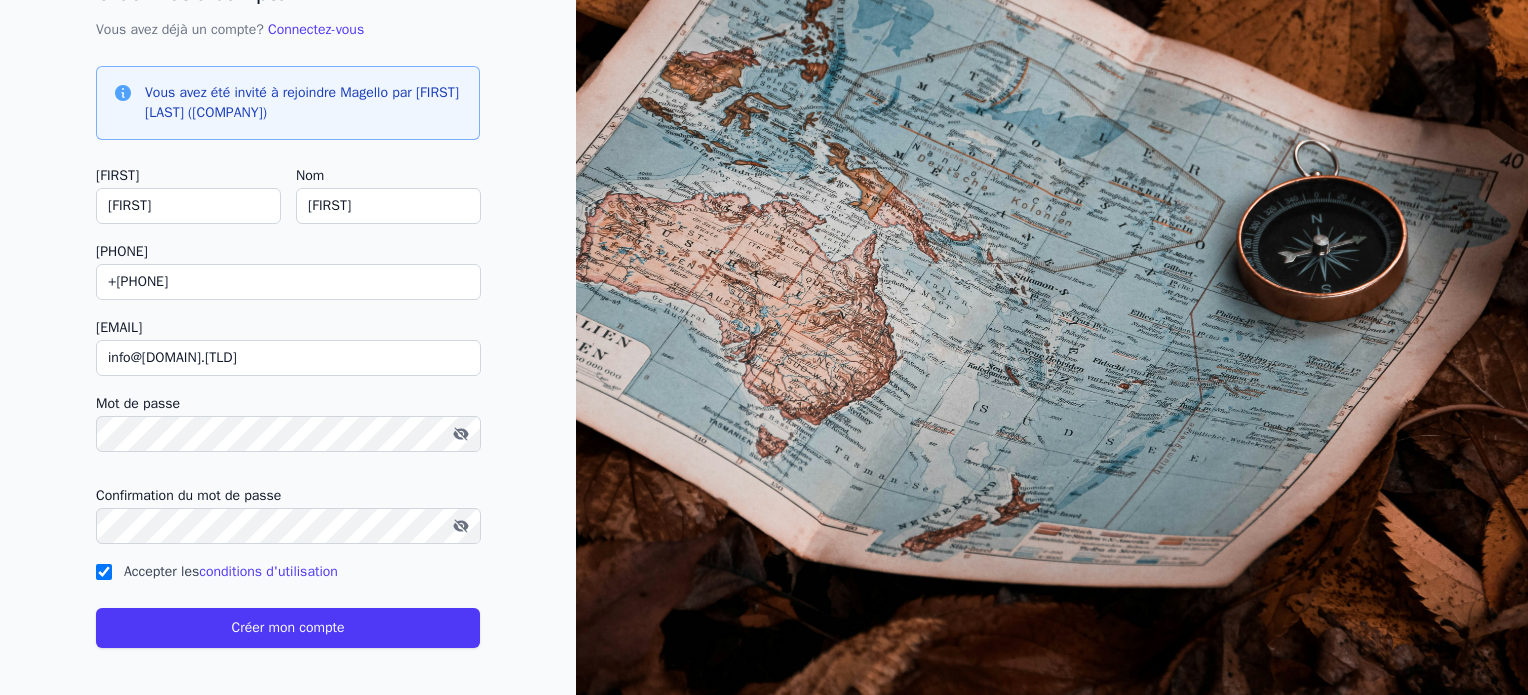 click on "Créer mon compte" at bounding box center [288, 628] 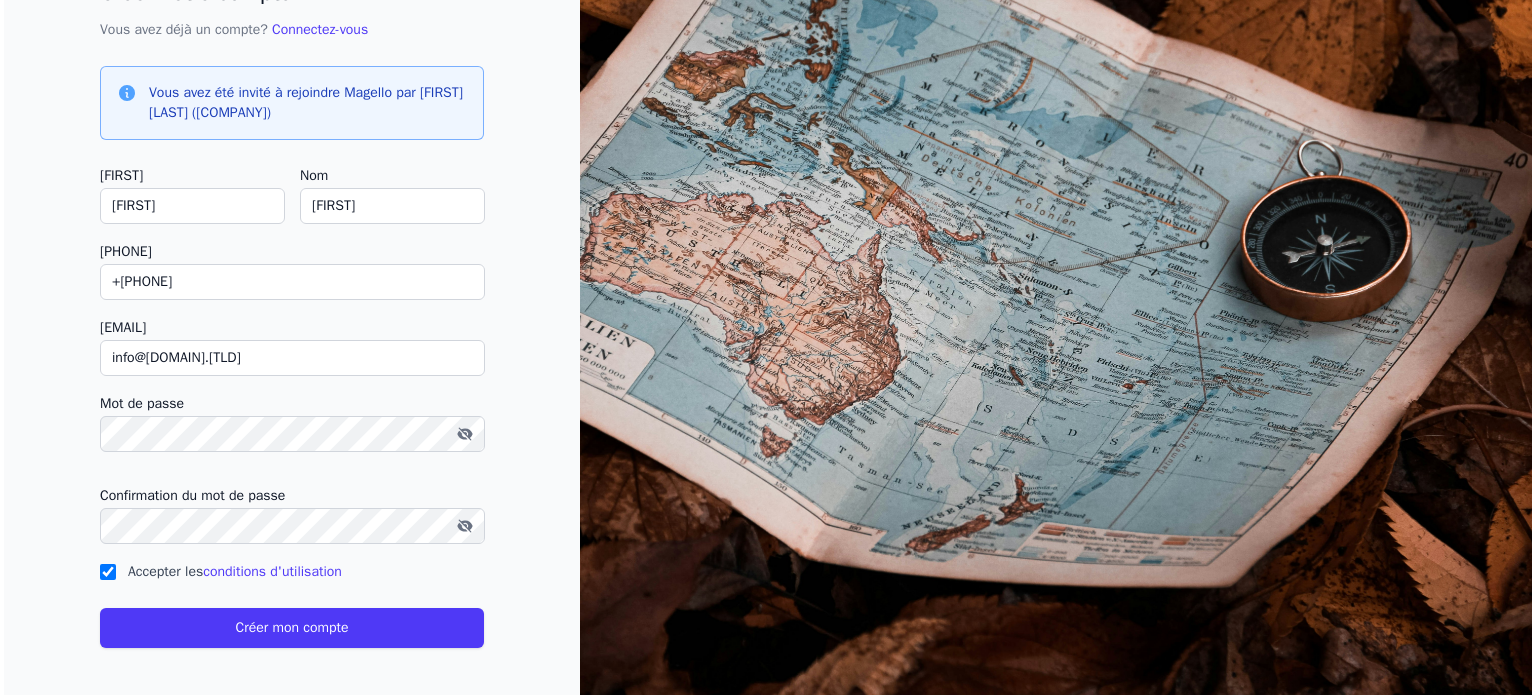 scroll, scrollTop: 0, scrollLeft: 0, axis: both 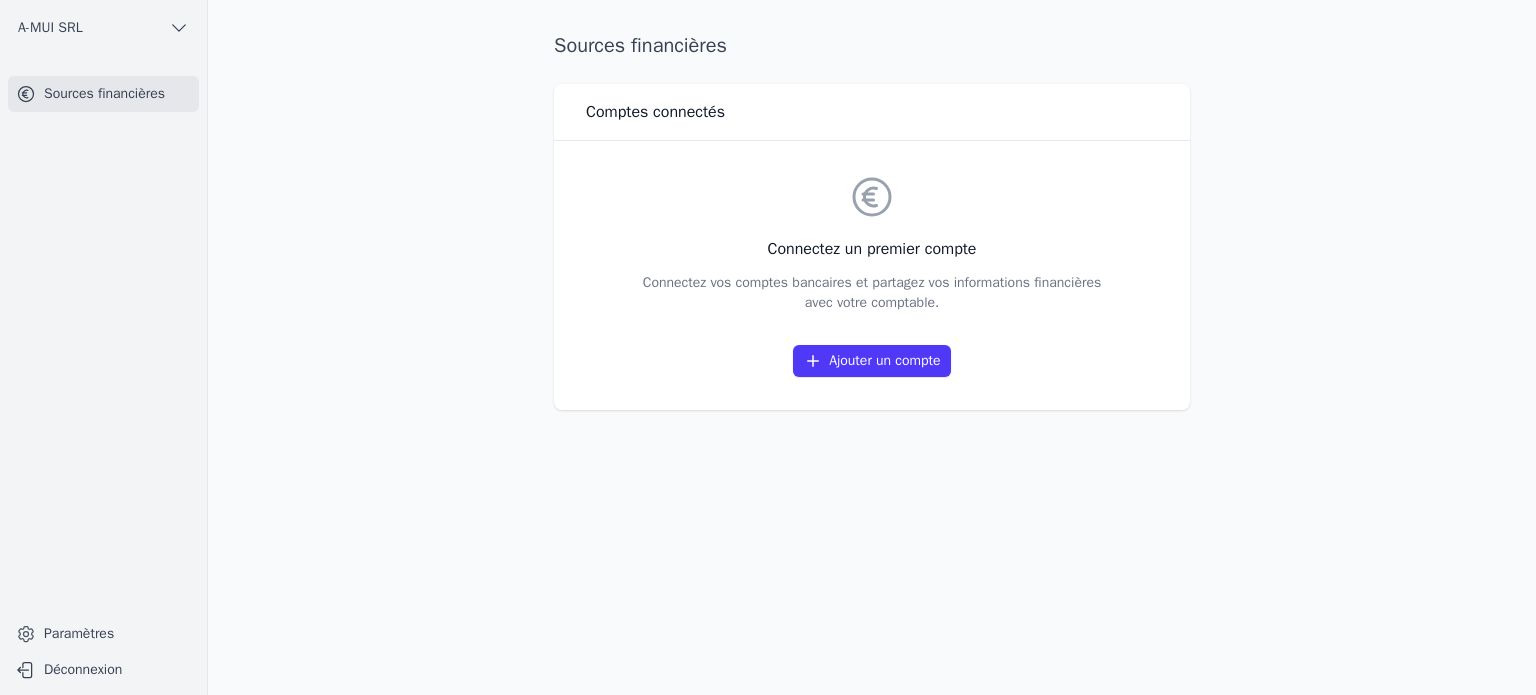 click on "Ajouter un compte" at bounding box center [871, 361] 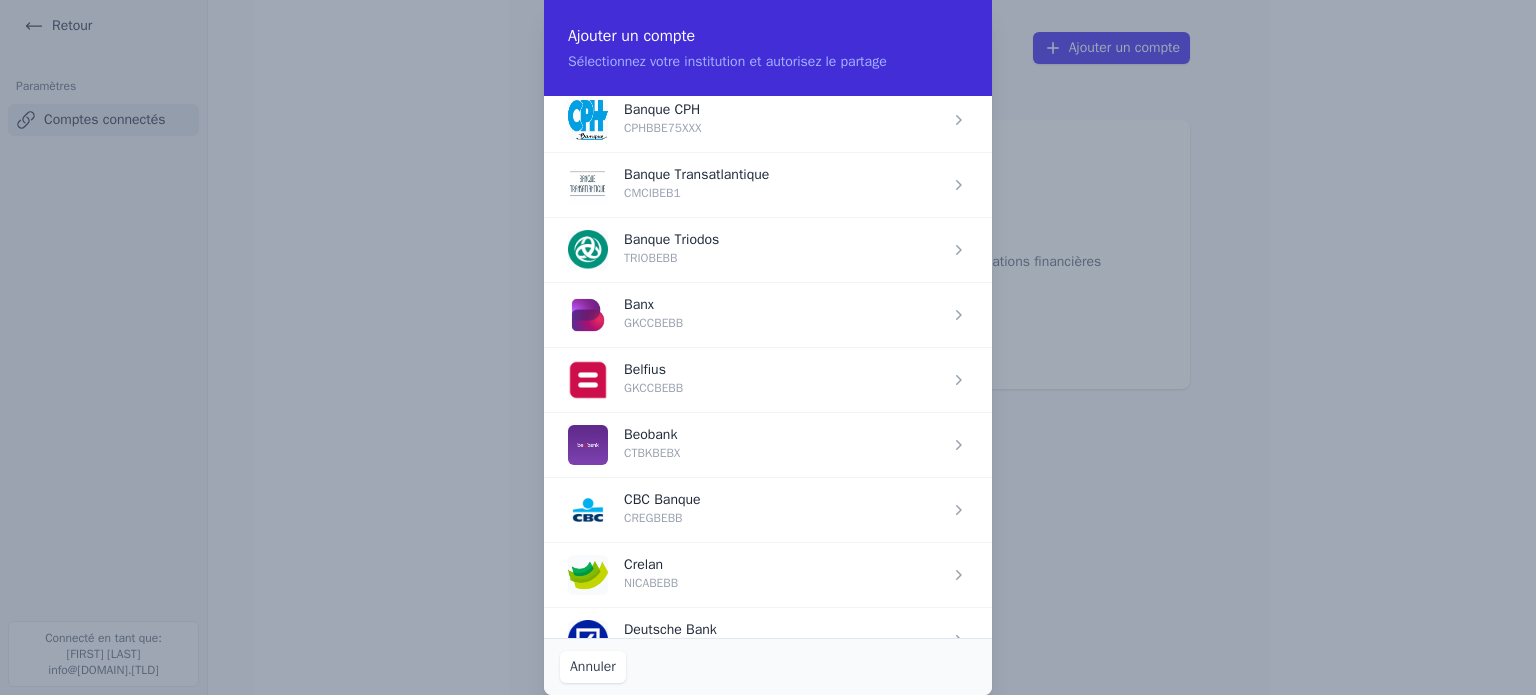 scroll, scrollTop: 500, scrollLeft: 0, axis: vertical 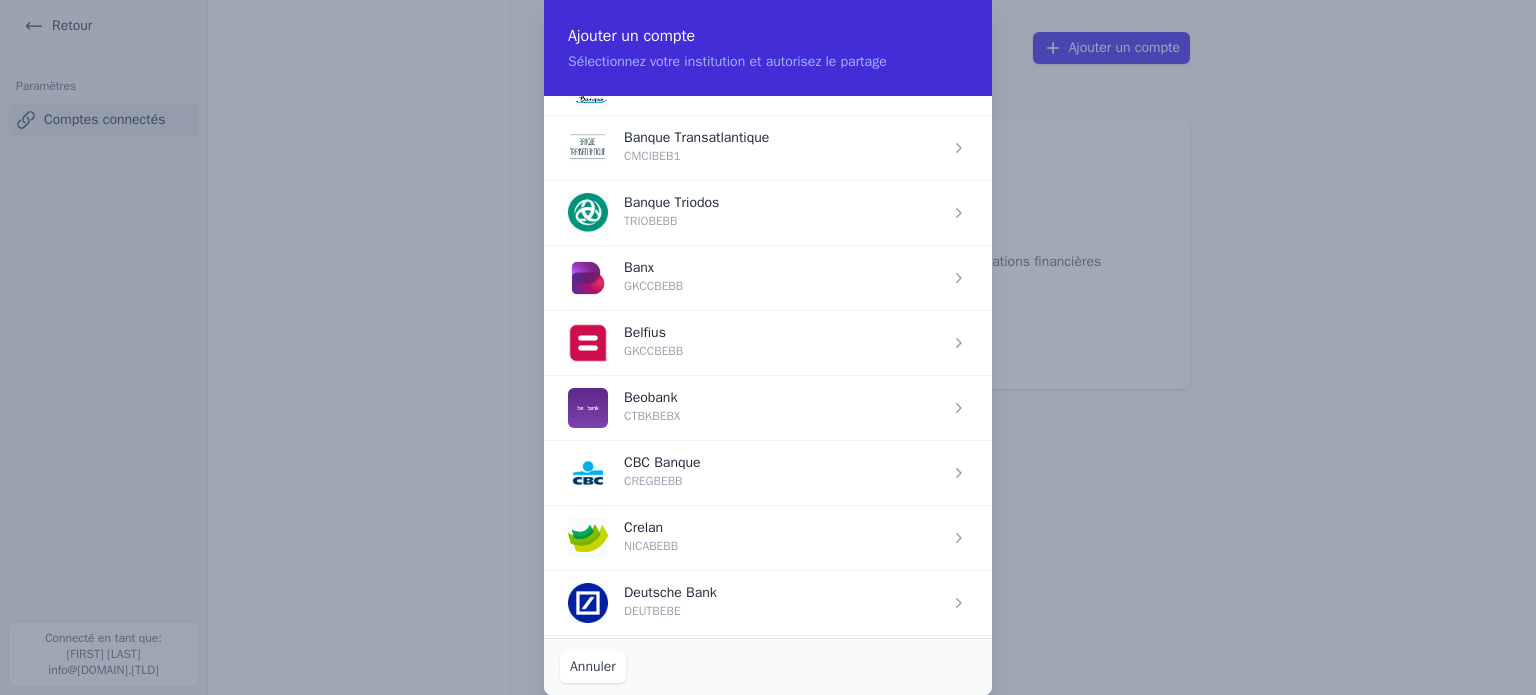 click at bounding box center (768, 342) 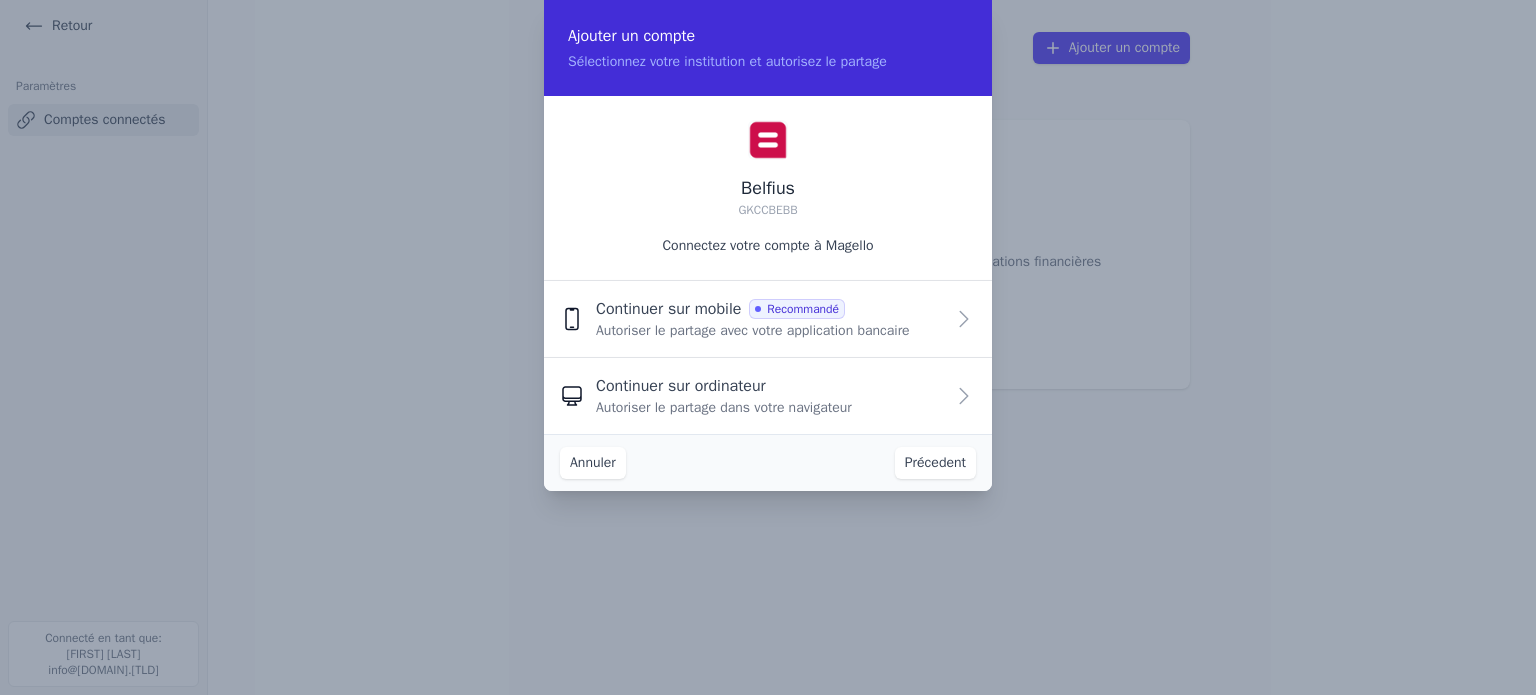 click on "Continuer sur ordinateur" at bounding box center [681, 386] 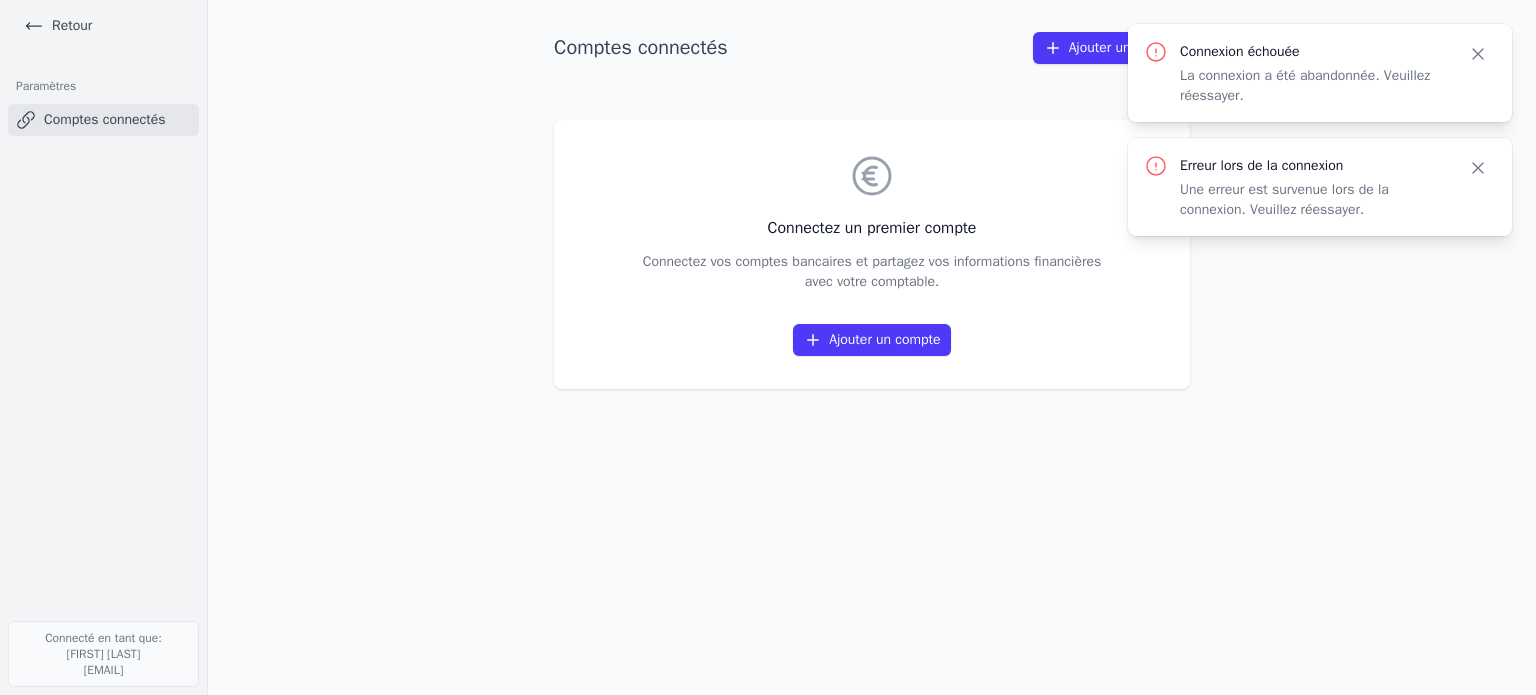 scroll, scrollTop: 0, scrollLeft: 0, axis: both 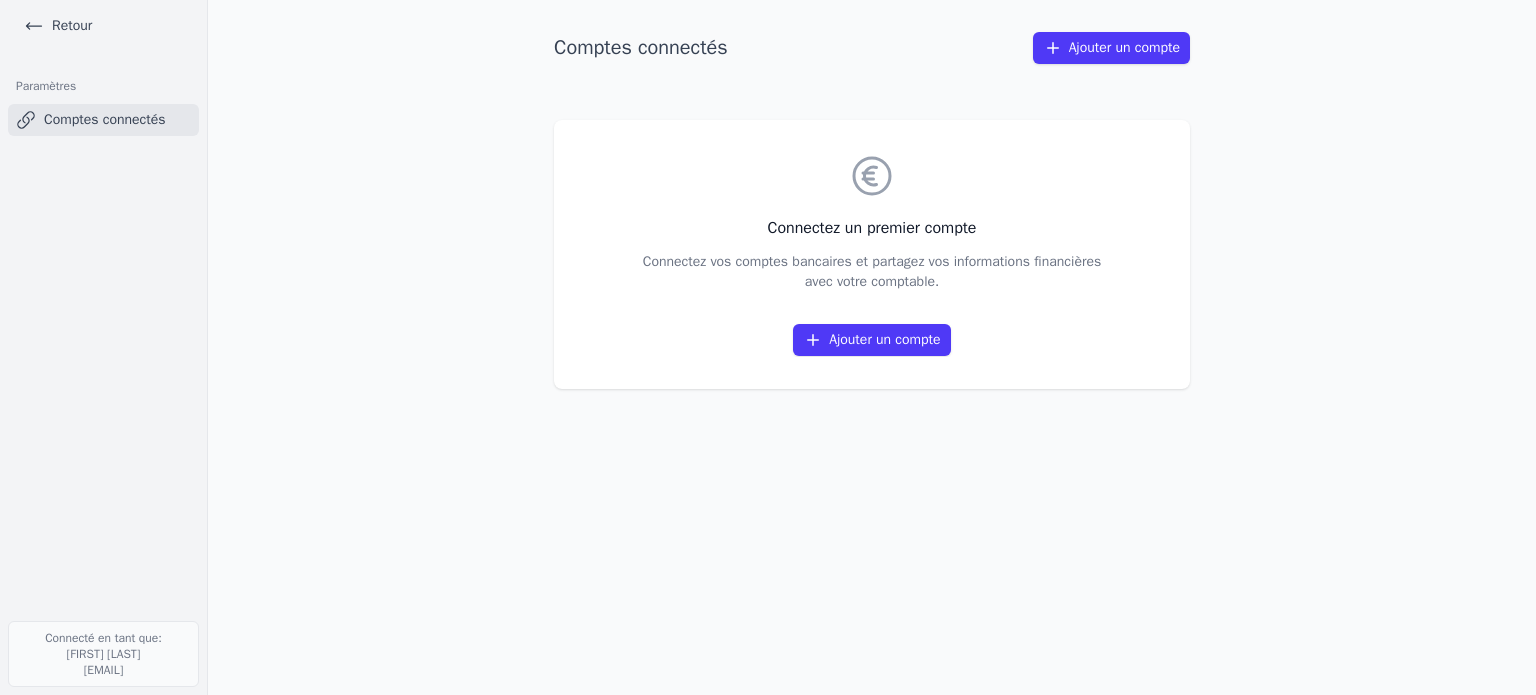 click on "Comptes connectés" at bounding box center (103, 120) 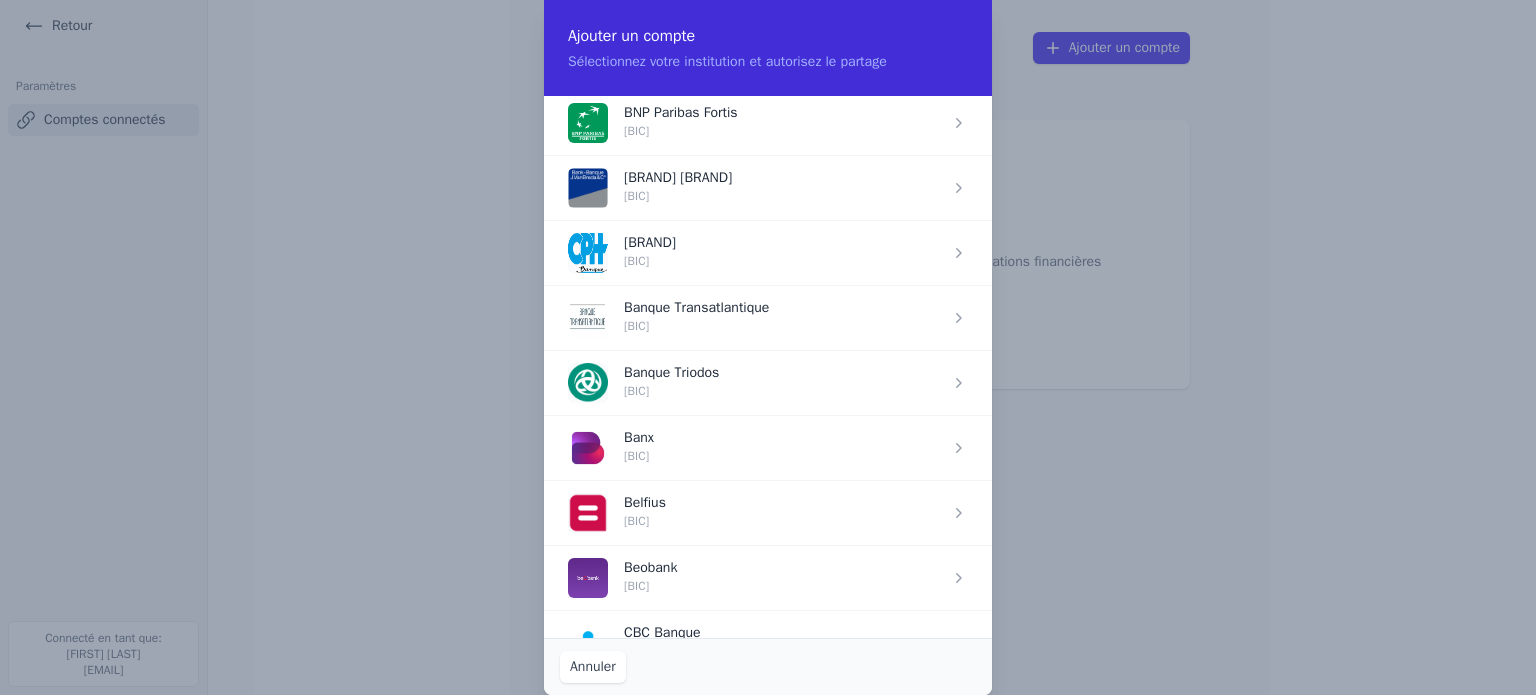 scroll, scrollTop: 400, scrollLeft: 0, axis: vertical 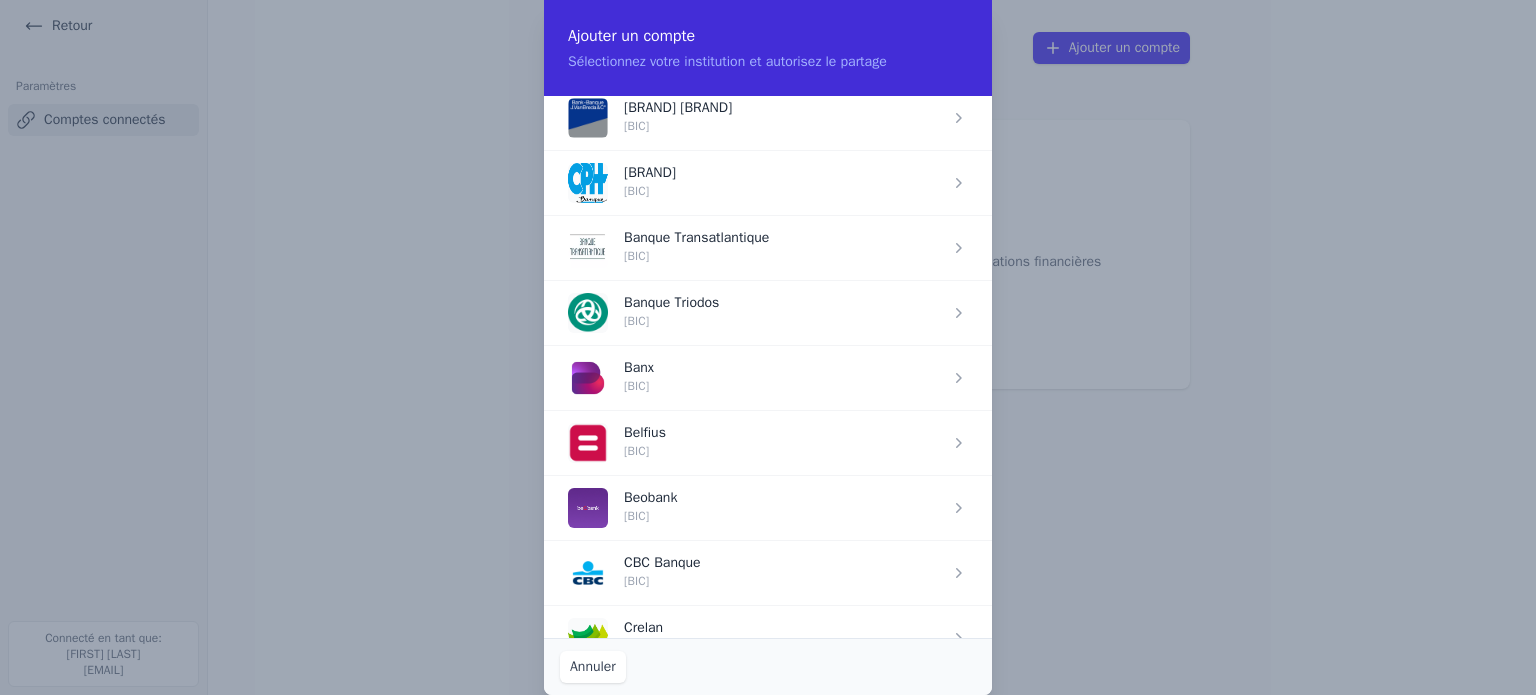 click at bounding box center [768, 442] 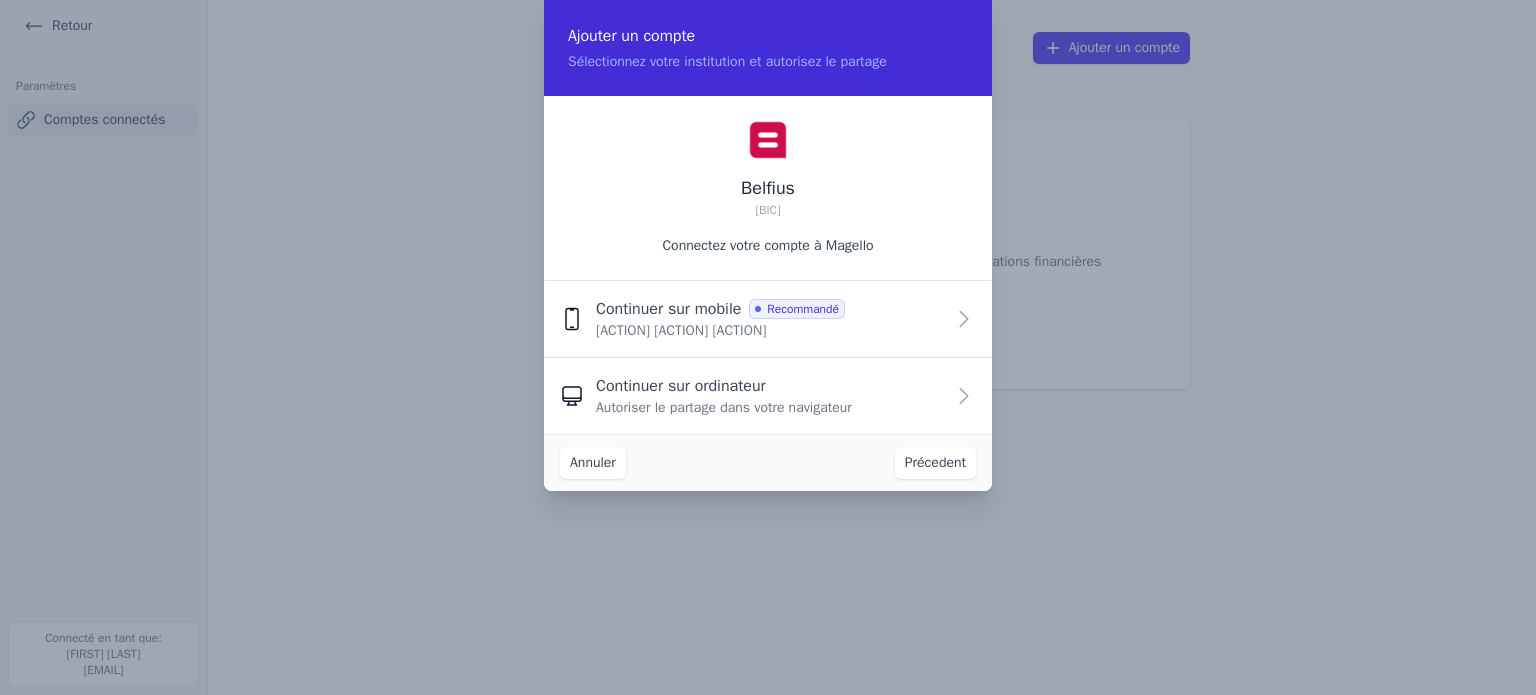 scroll, scrollTop: 0, scrollLeft: 0, axis: both 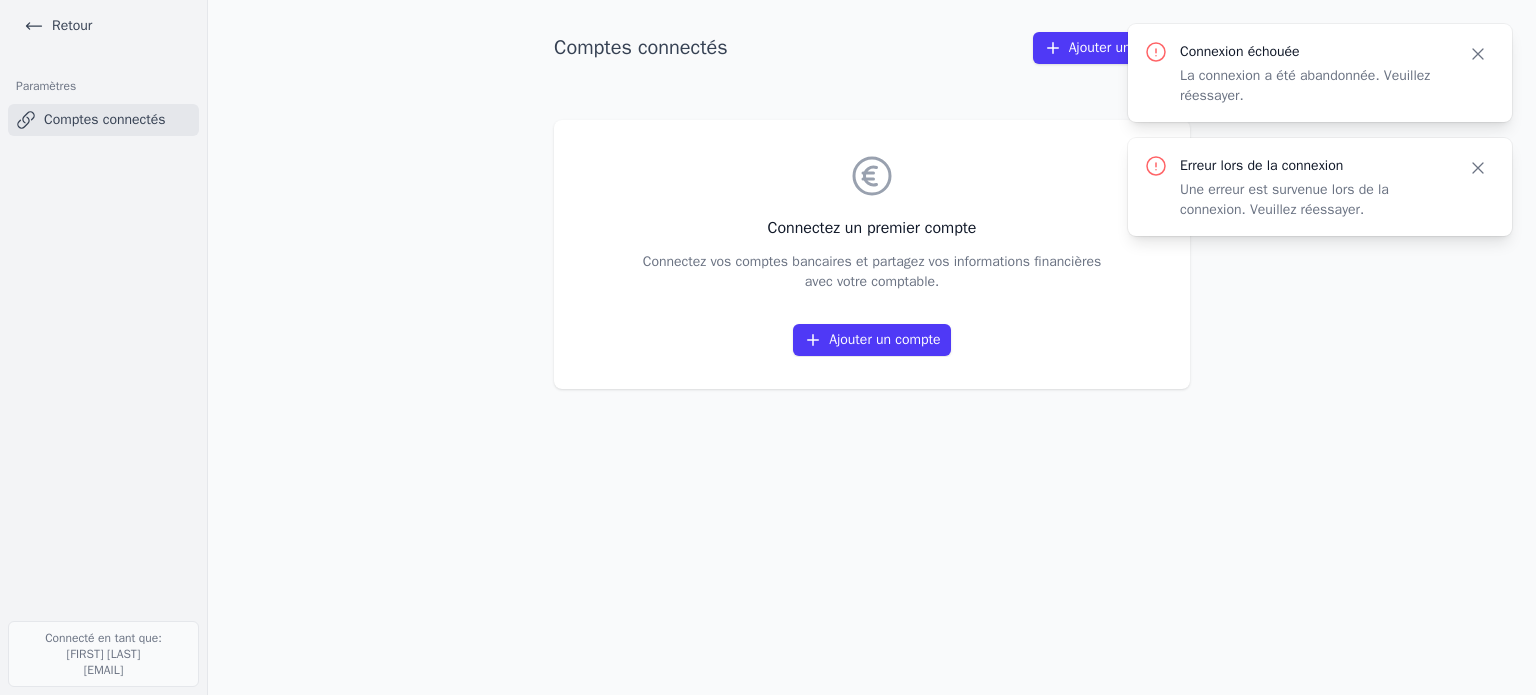 click on "Retour" at bounding box center [58, 26] 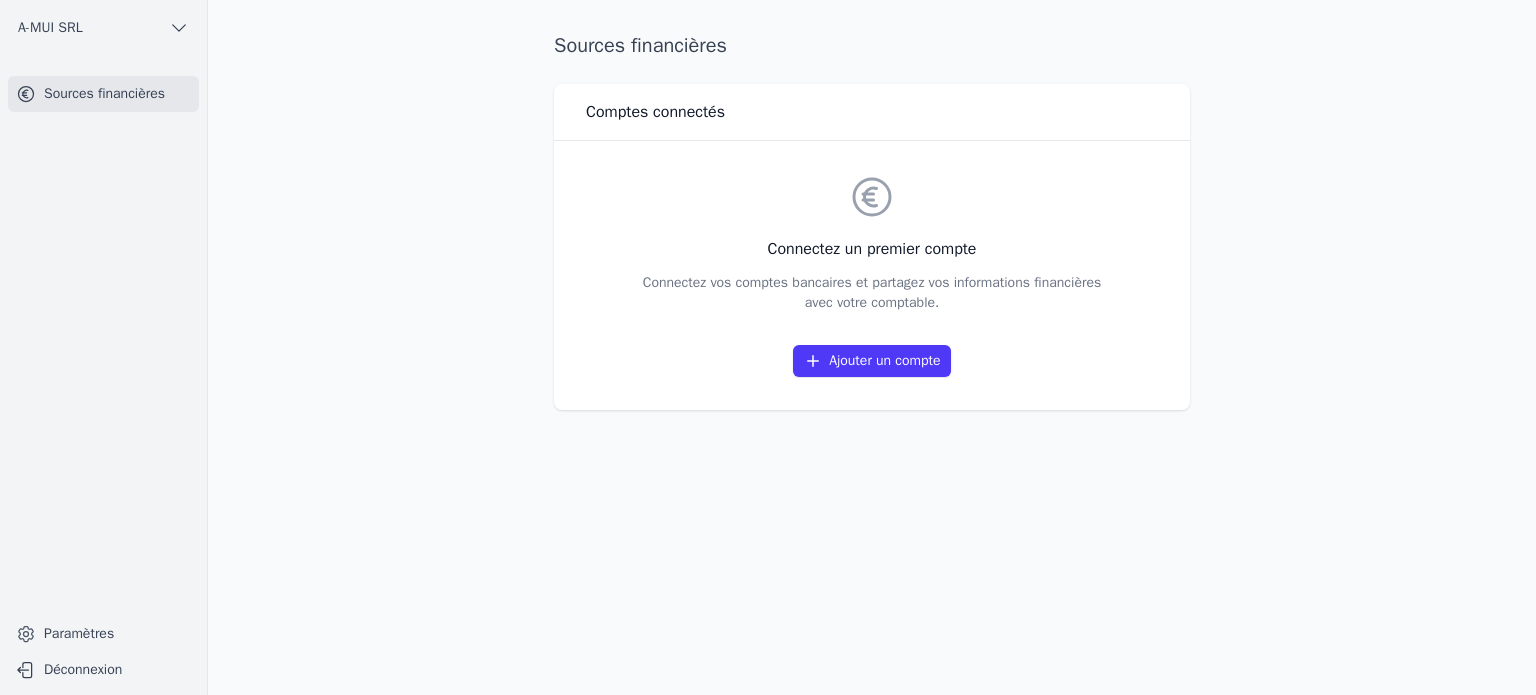 click on "Ajouter un compte" at bounding box center (871, 361) 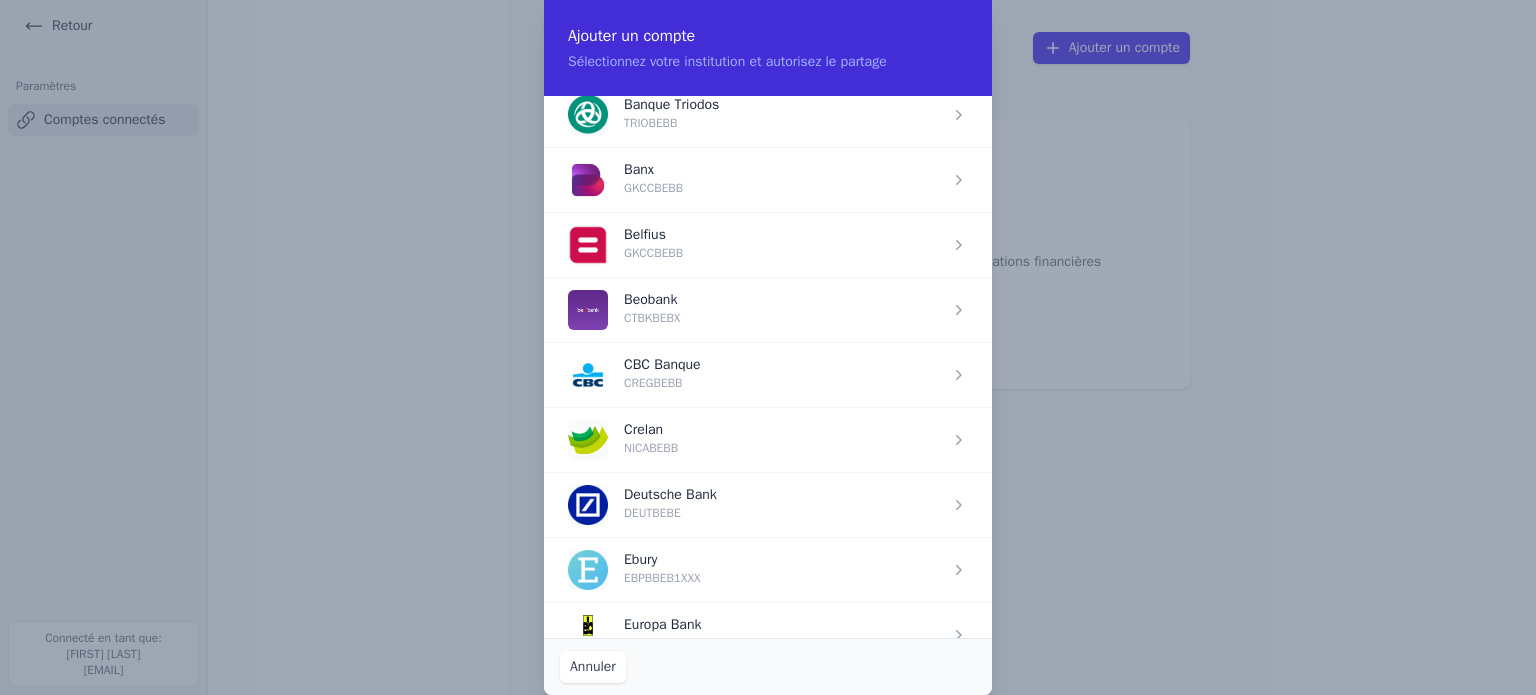 scroll, scrollTop: 600, scrollLeft: 0, axis: vertical 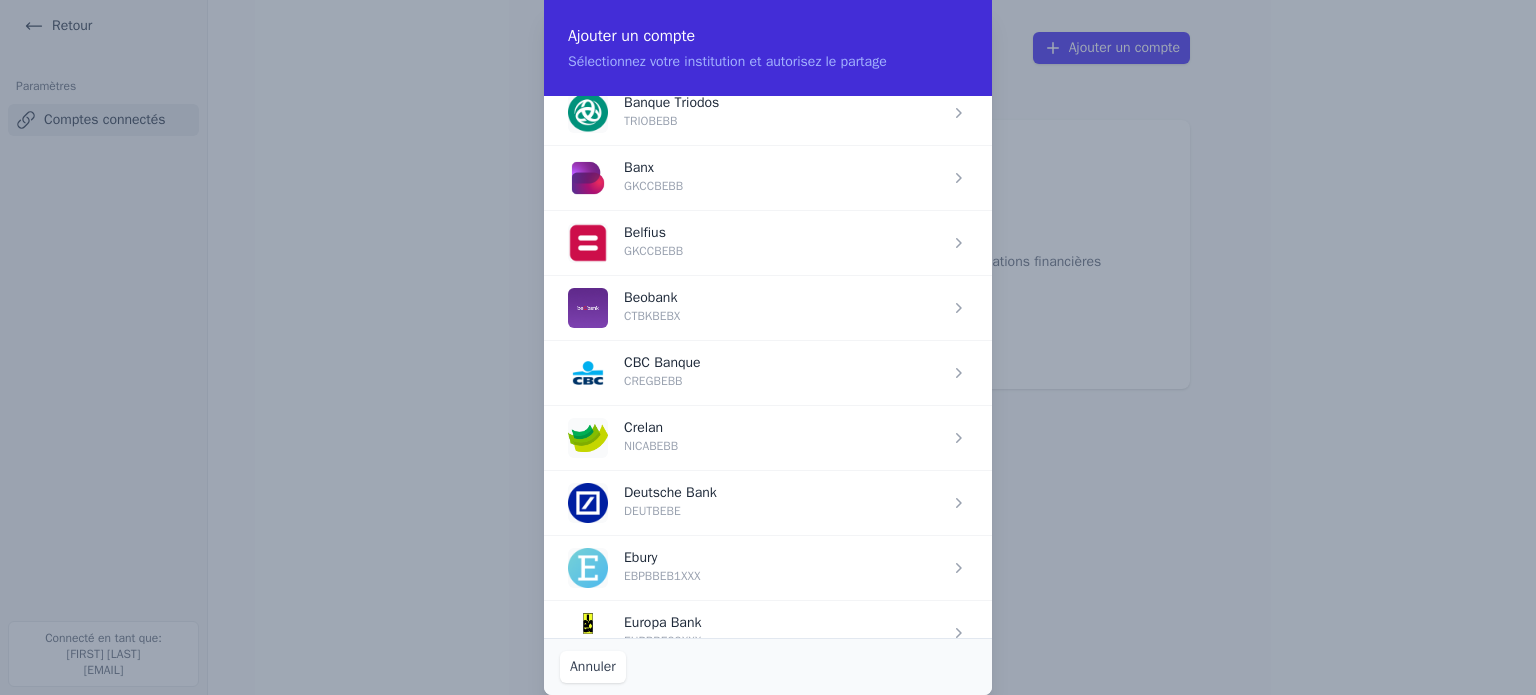 click at bounding box center [768, 242] 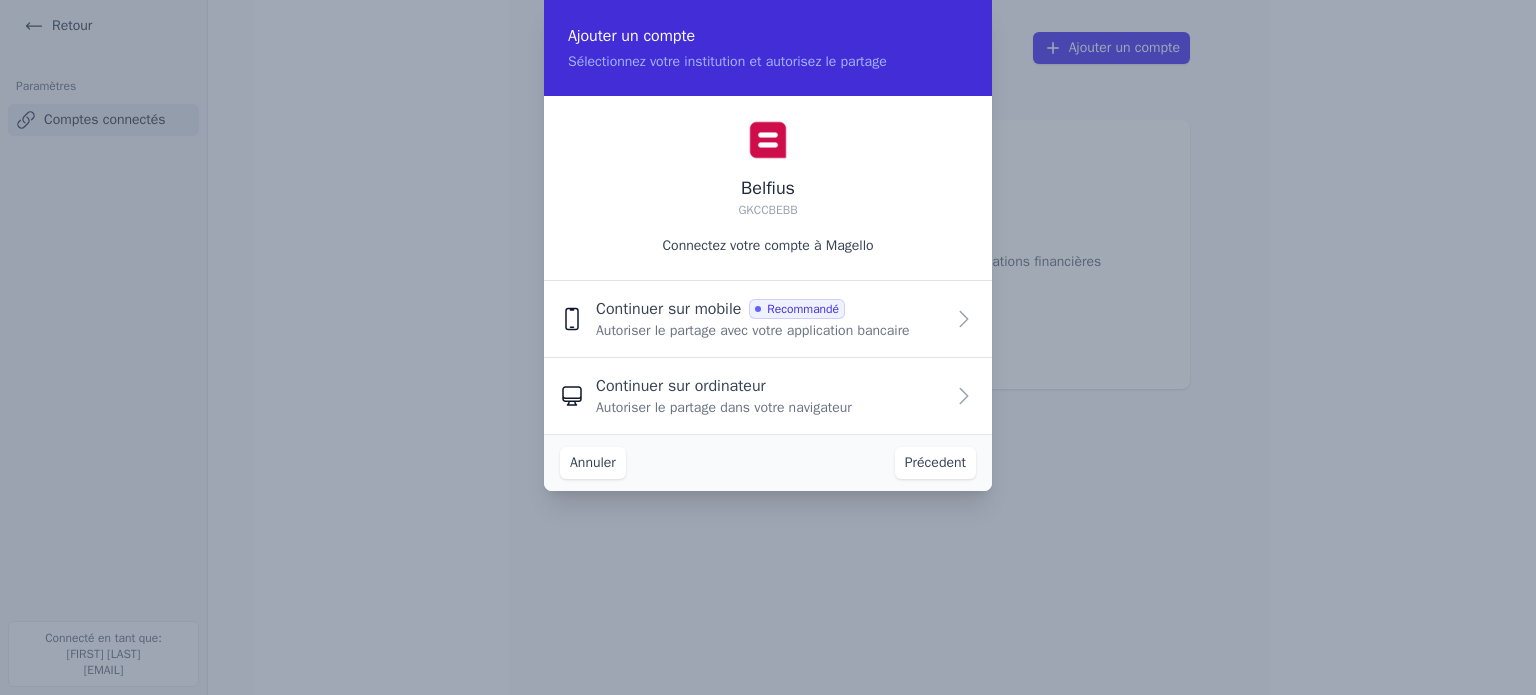 click on "Continuer sur ordinateur" at bounding box center (681, 386) 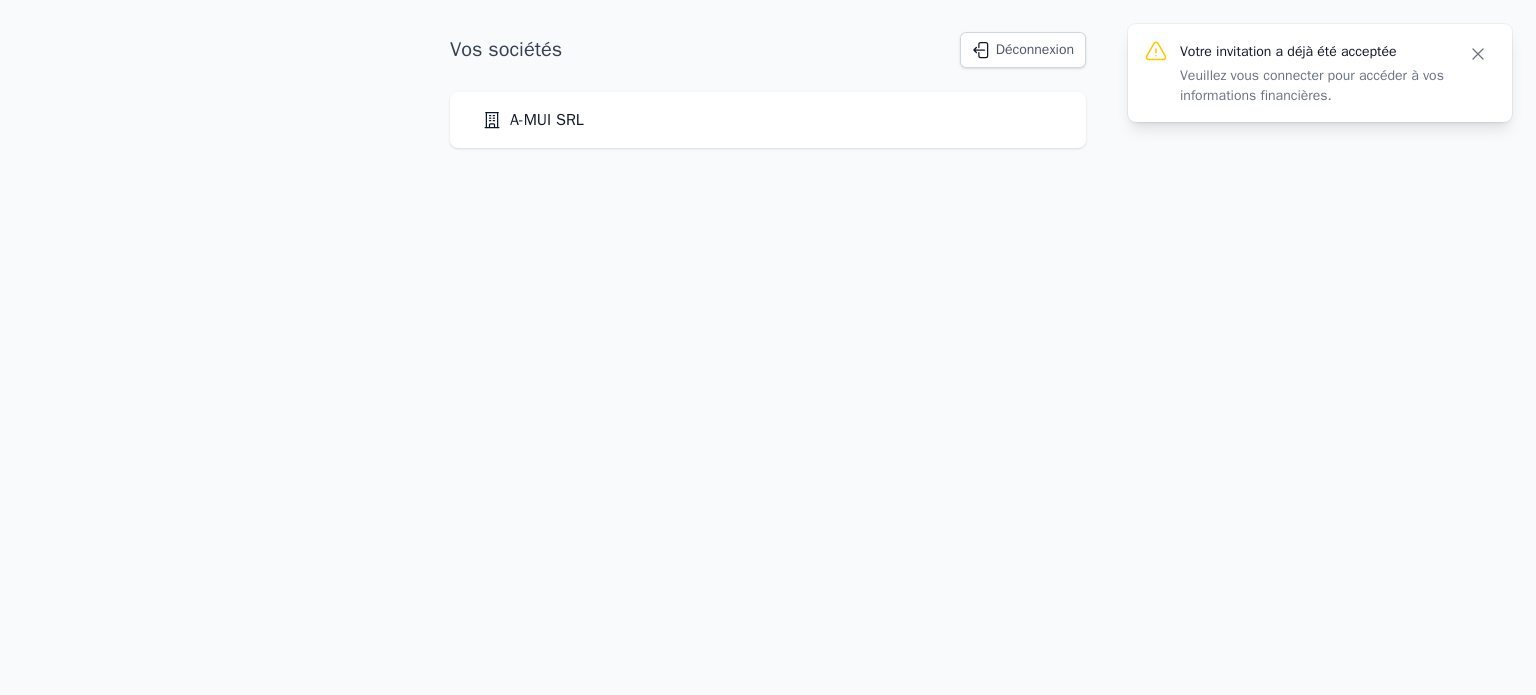 scroll, scrollTop: 0, scrollLeft: 0, axis: both 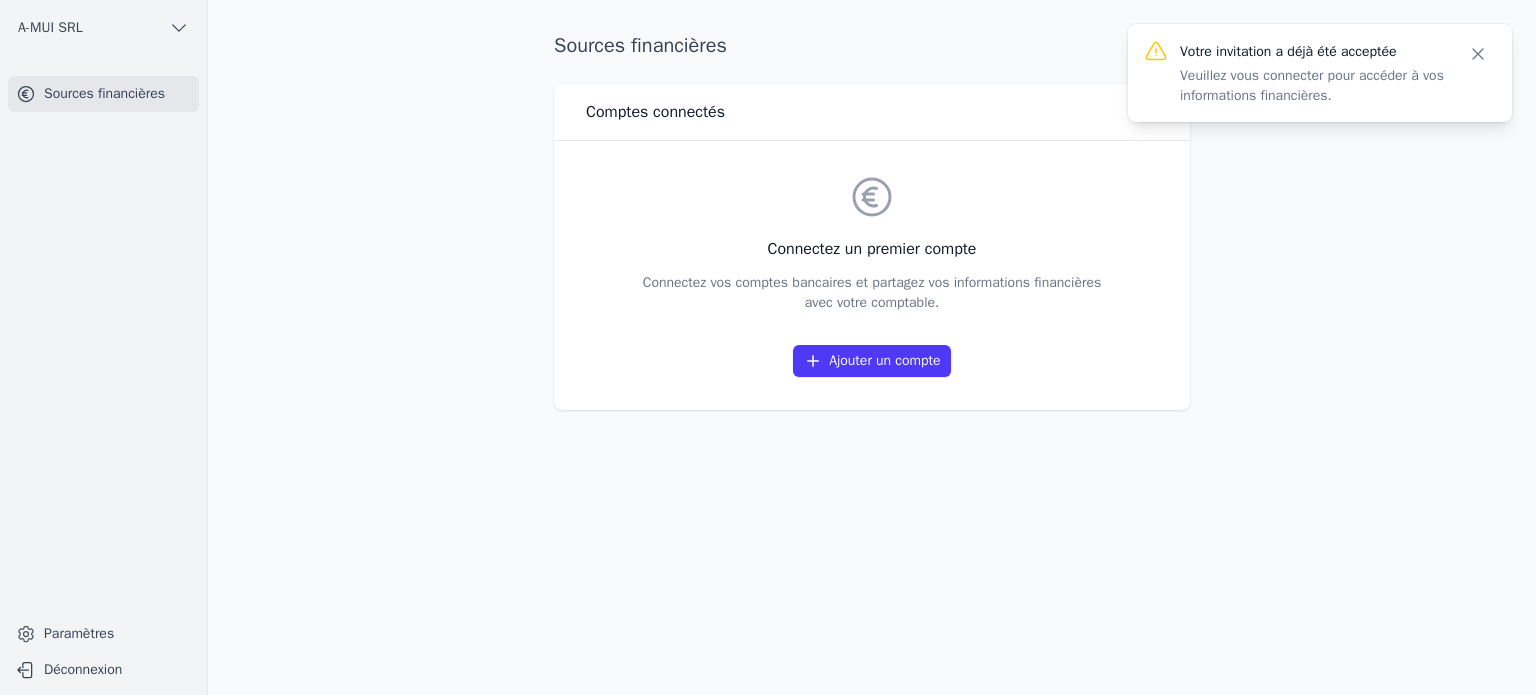 click on "Ajouter un compte" at bounding box center [871, 361] 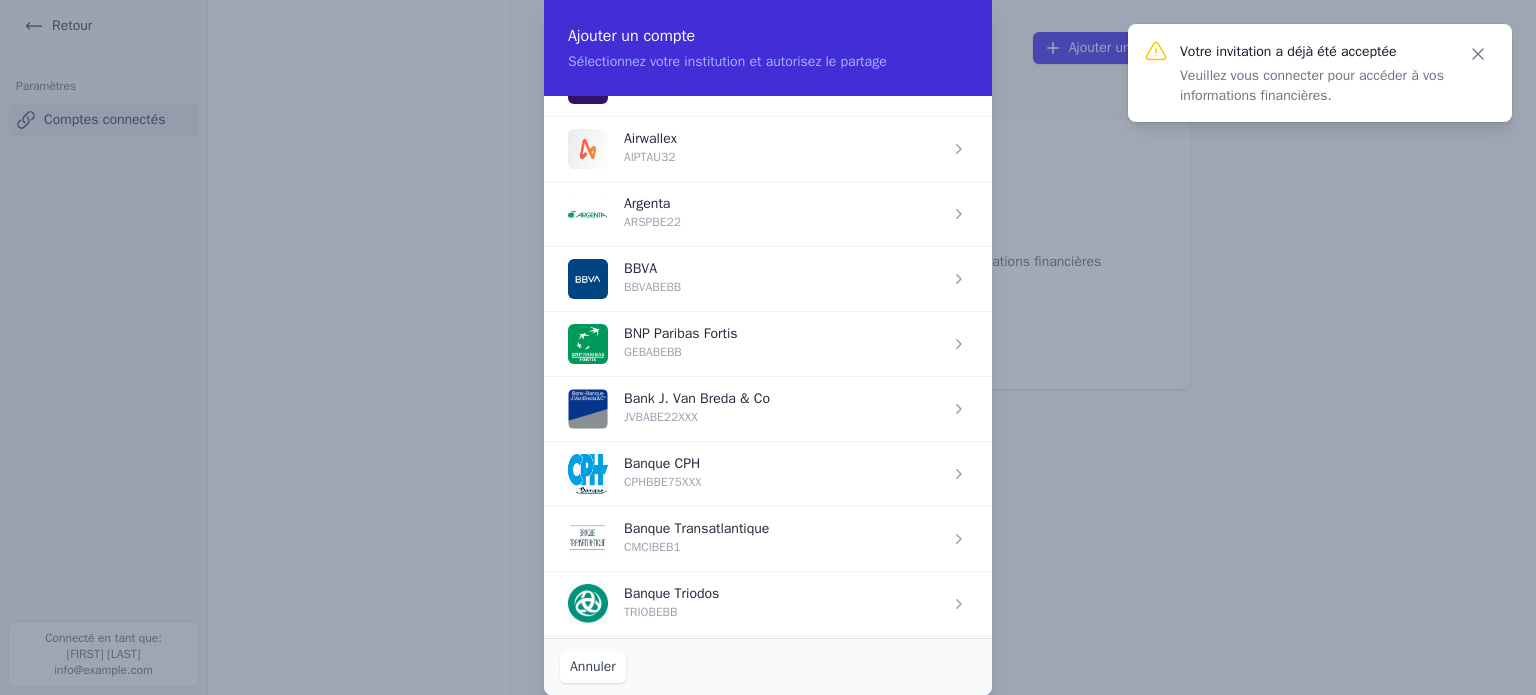 scroll, scrollTop: 400, scrollLeft: 0, axis: vertical 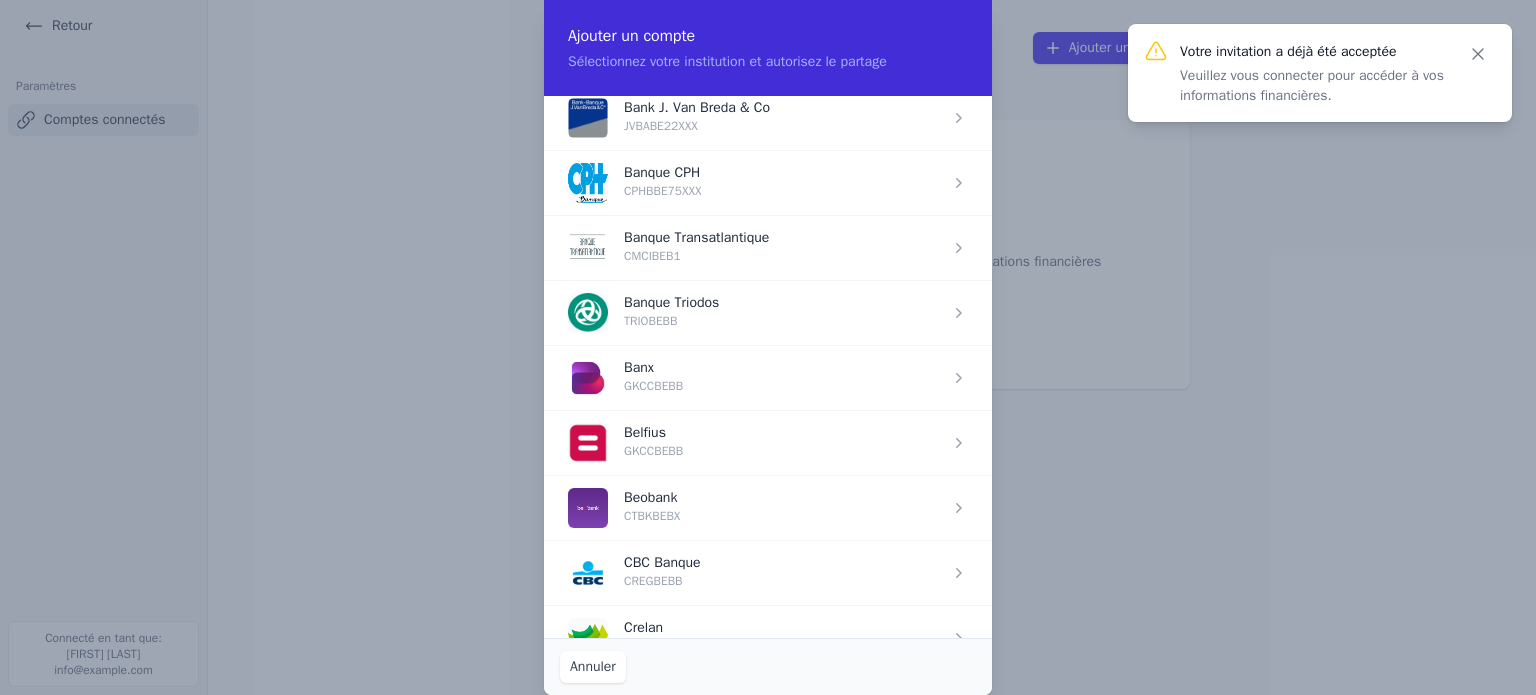 click at bounding box center [768, 442] 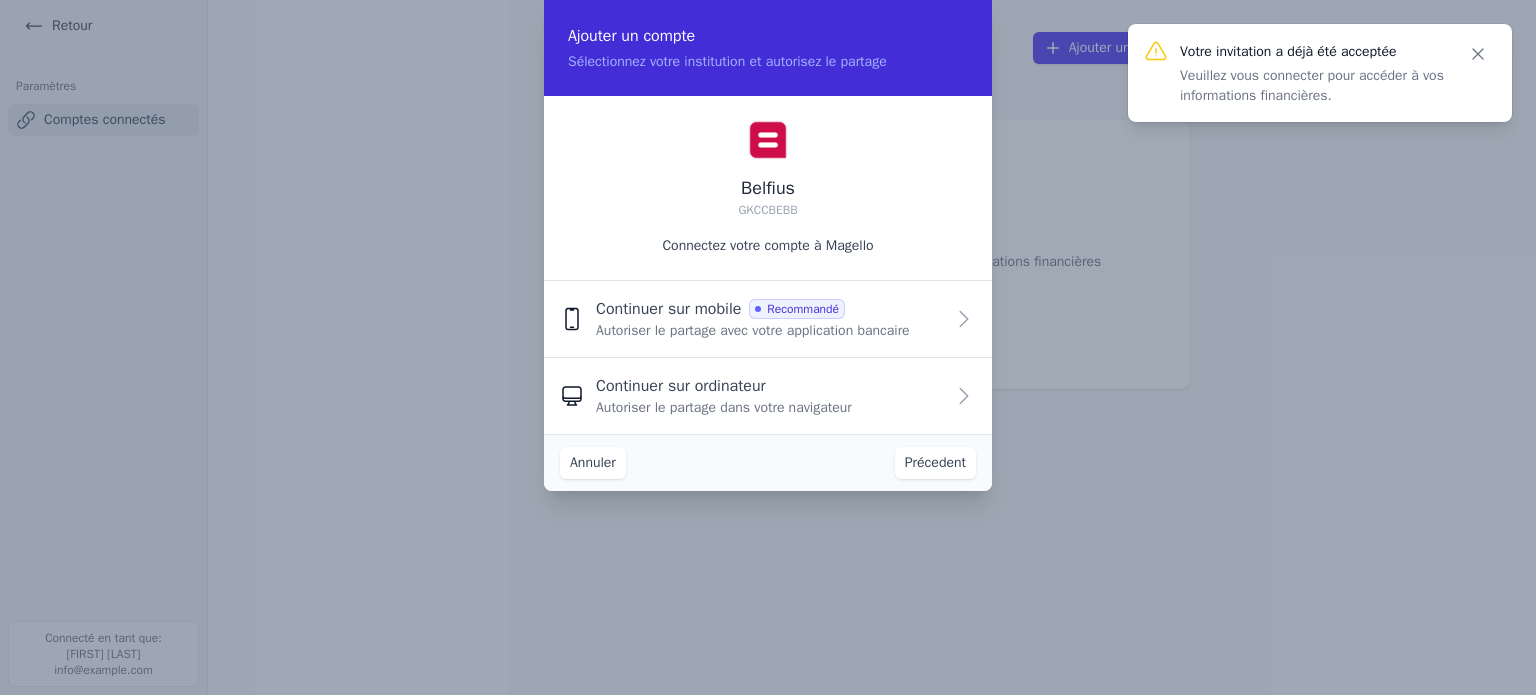 scroll, scrollTop: 0, scrollLeft: 0, axis: both 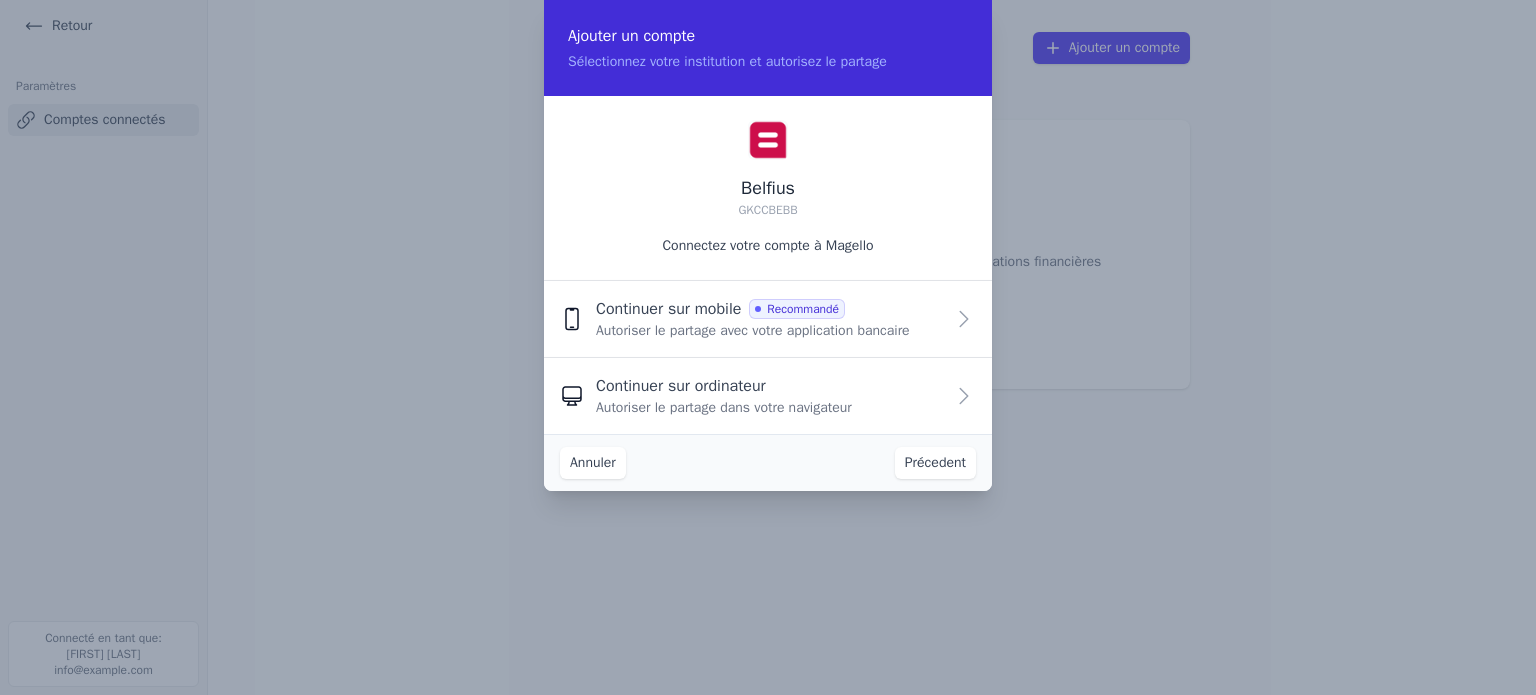 click on "Autoriser le partage dans votre navigateur" at bounding box center [724, 408] 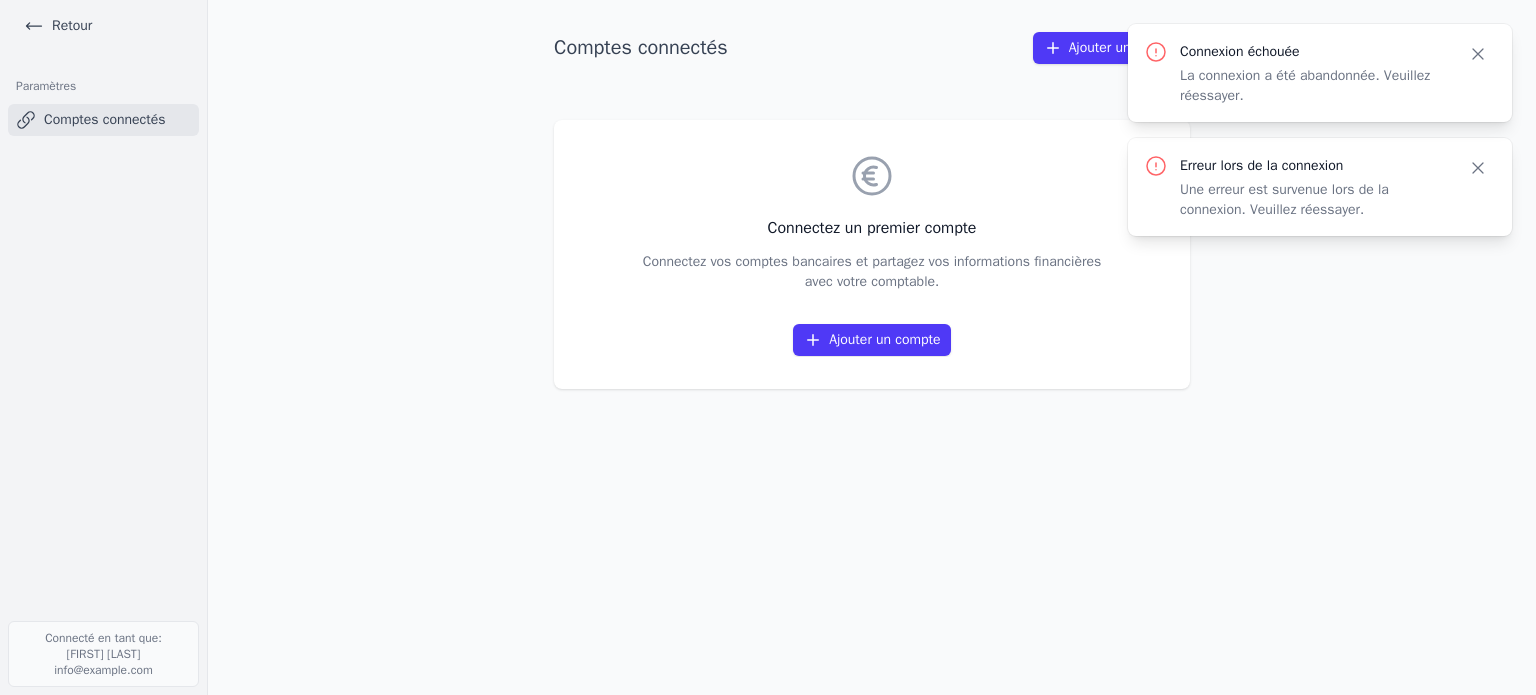 scroll, scrollTop: 0, scrollLeft: 0, axis: both 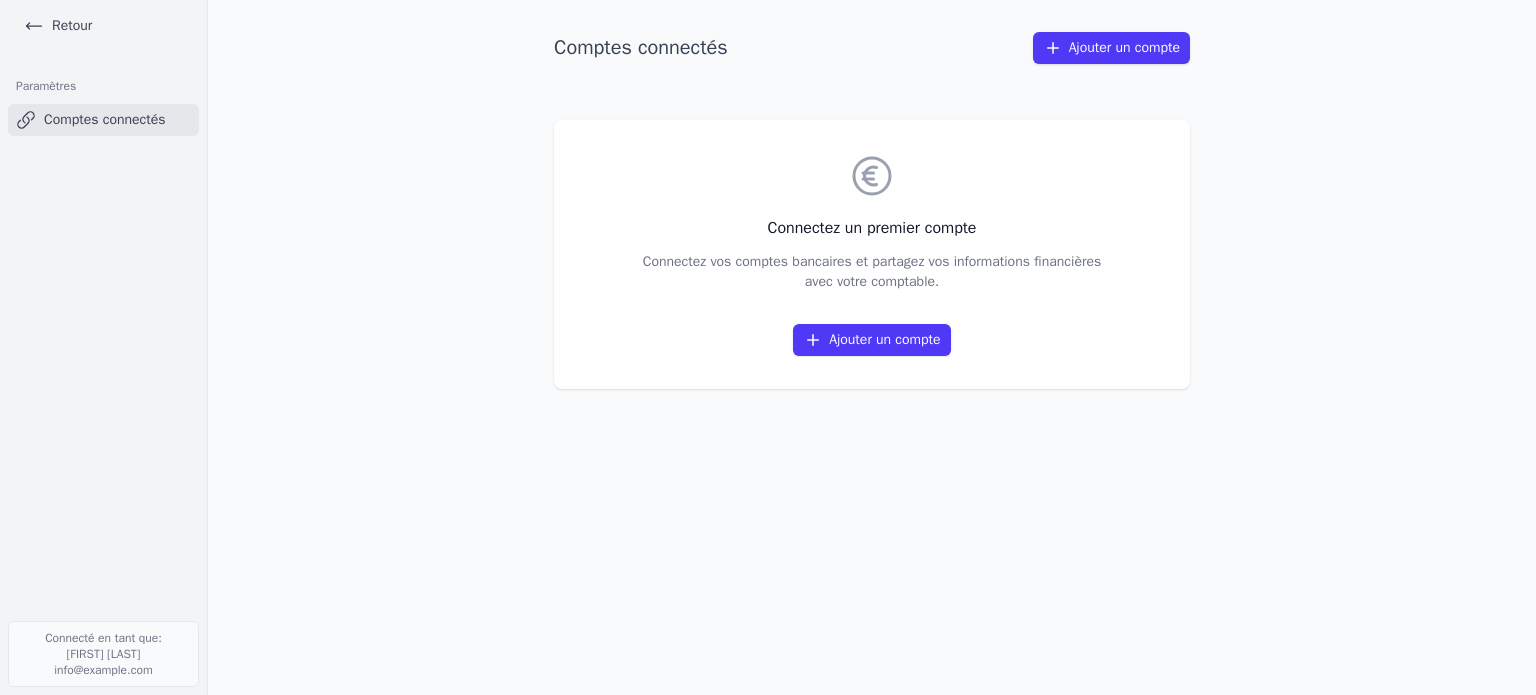 click on "Comptes connectés" at bounding box center [103, 120] 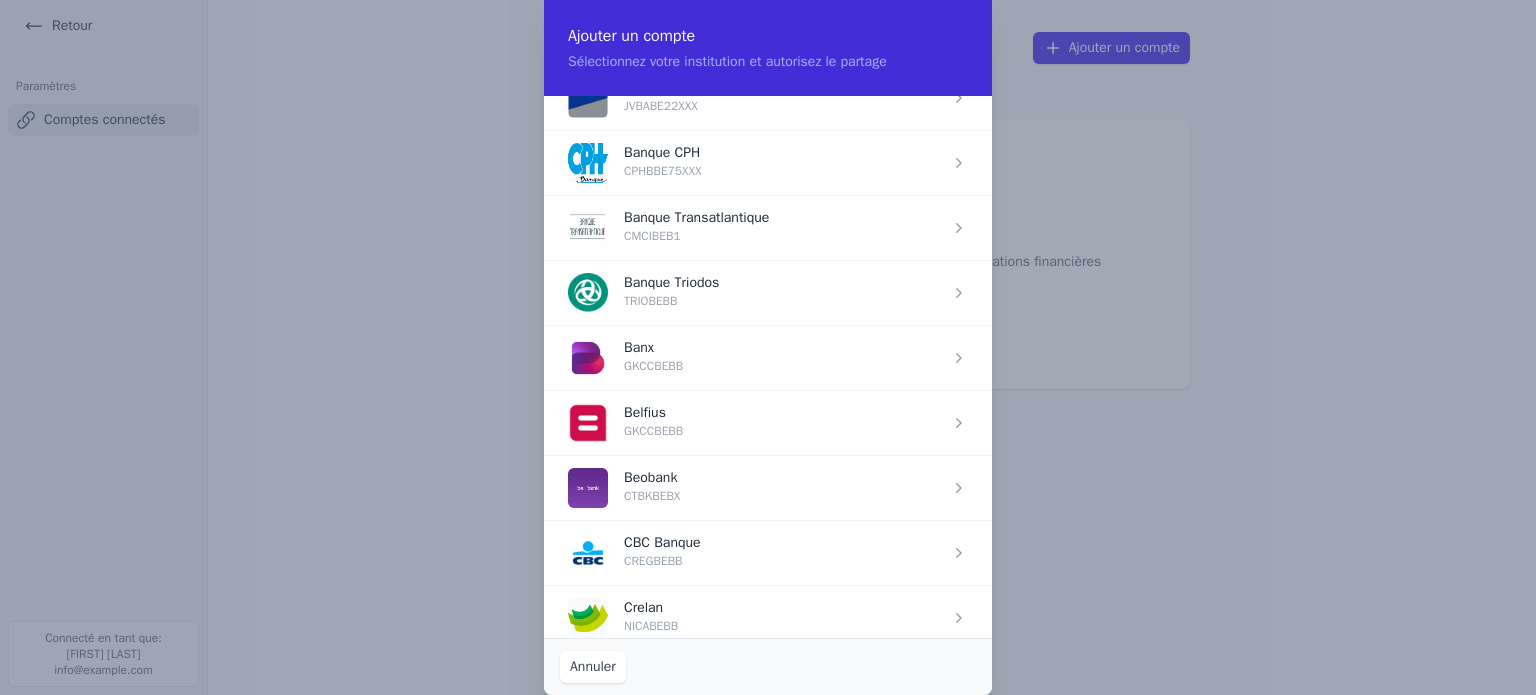 scroll, scrollTop: 367, scrollLeft: 0, axis: vertical 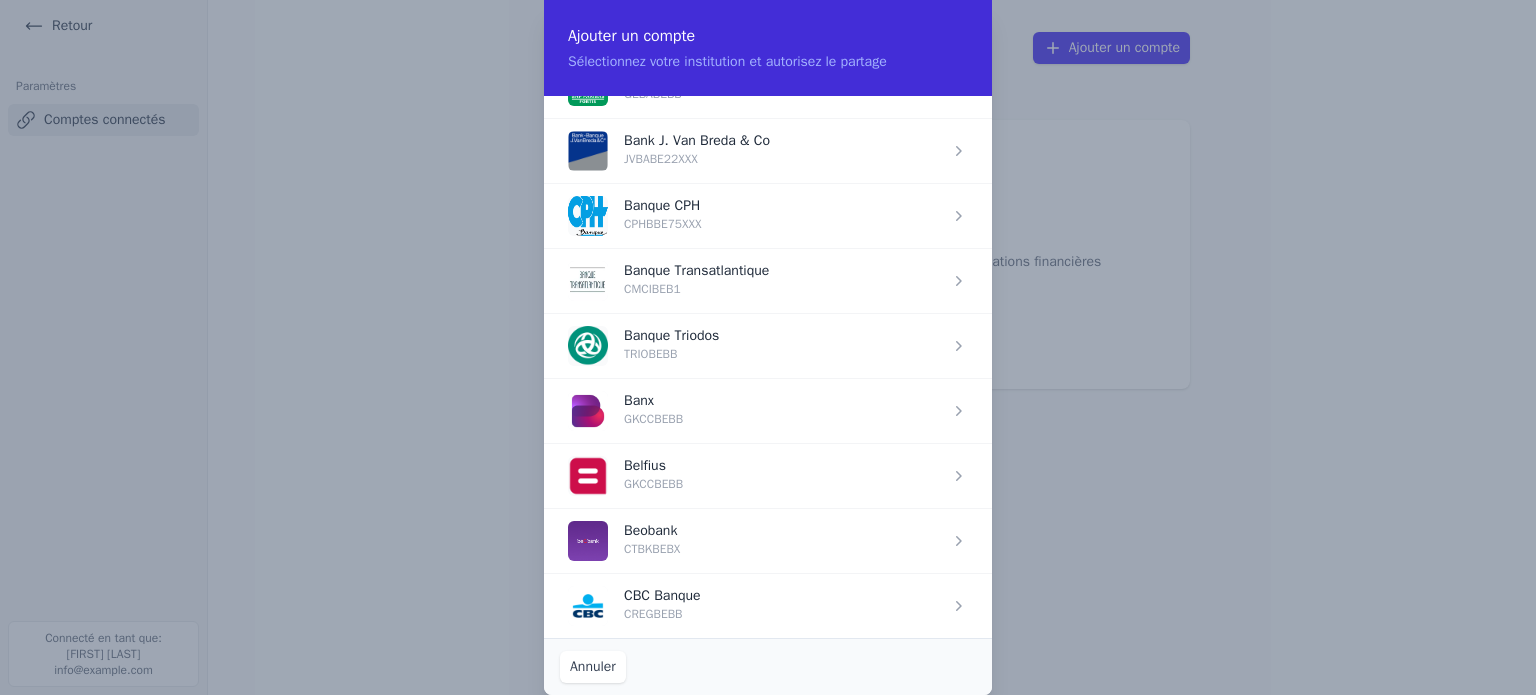 click at bounding box center [768, 475] 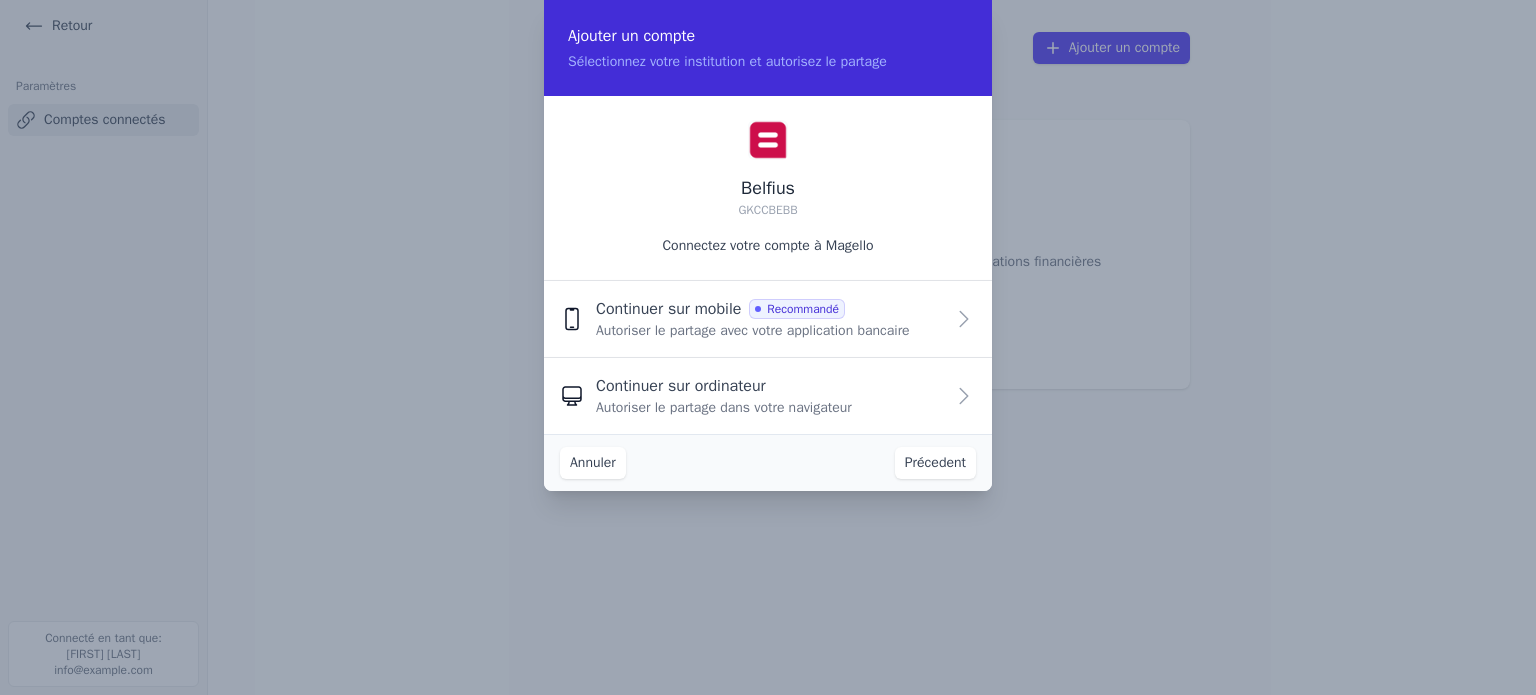 scroll, scrollTop: 0, scrollLeft: 0, axis: both 